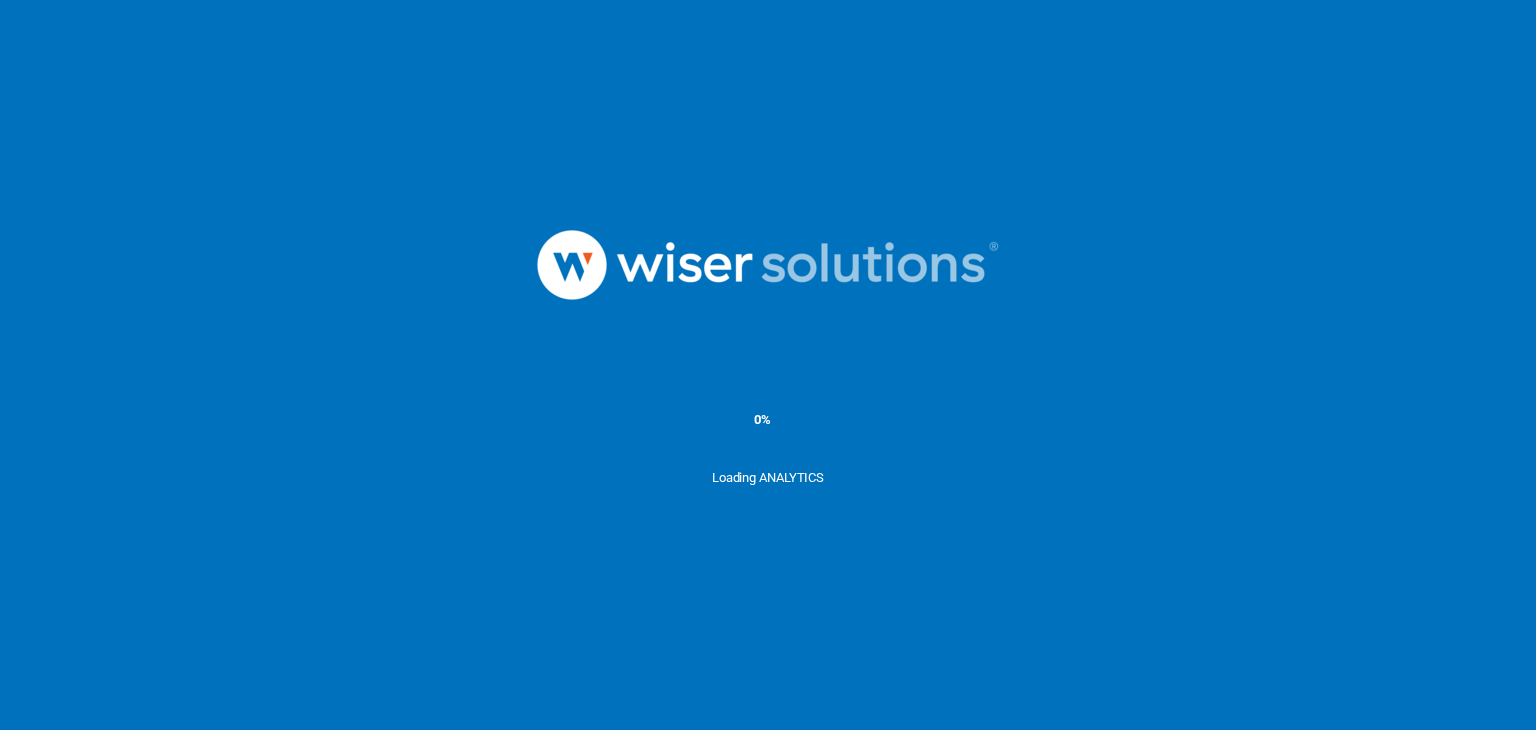 scroll, scrollTop: 0, scrollLeft: 0, axis: both 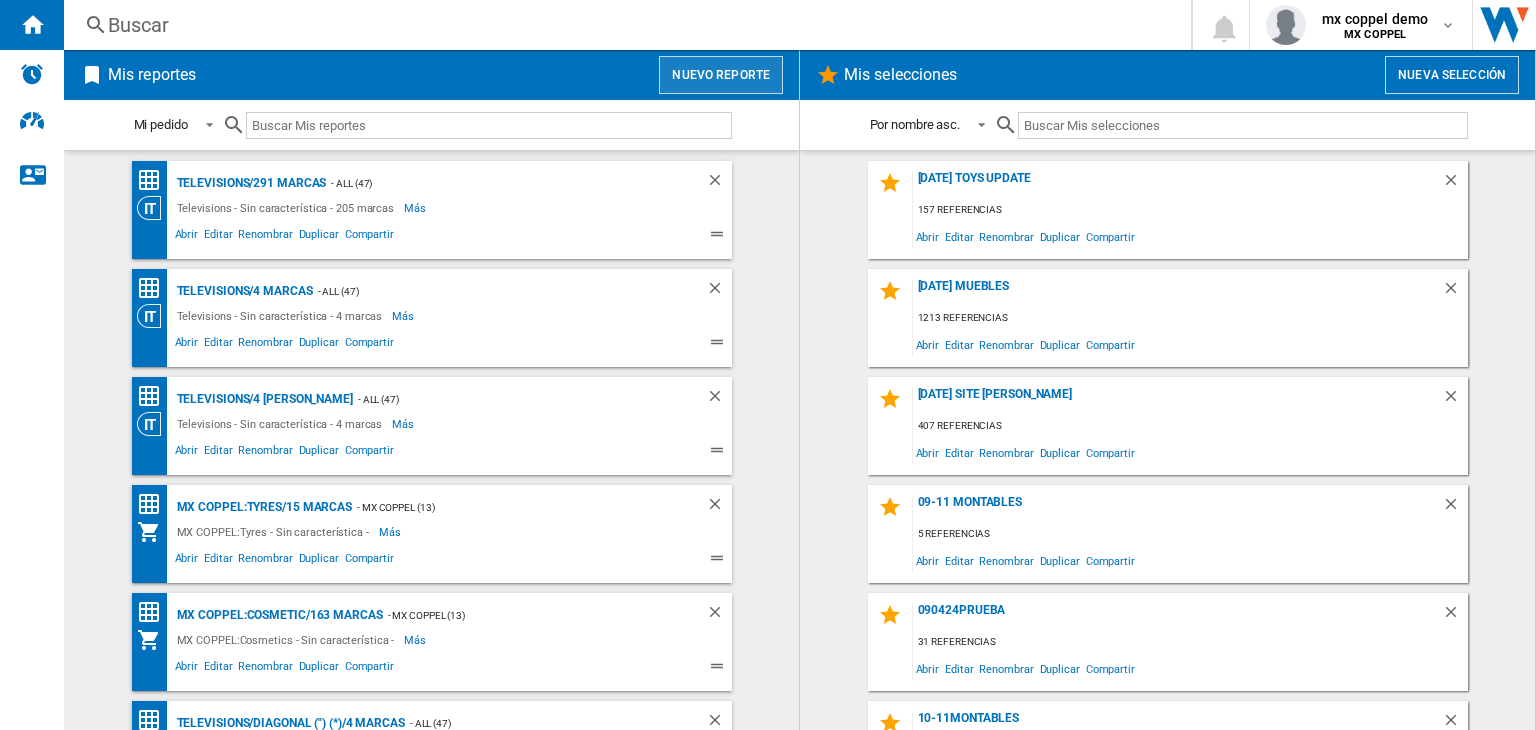 click on "Nuevo reporte" at bounding box center [721, 75] 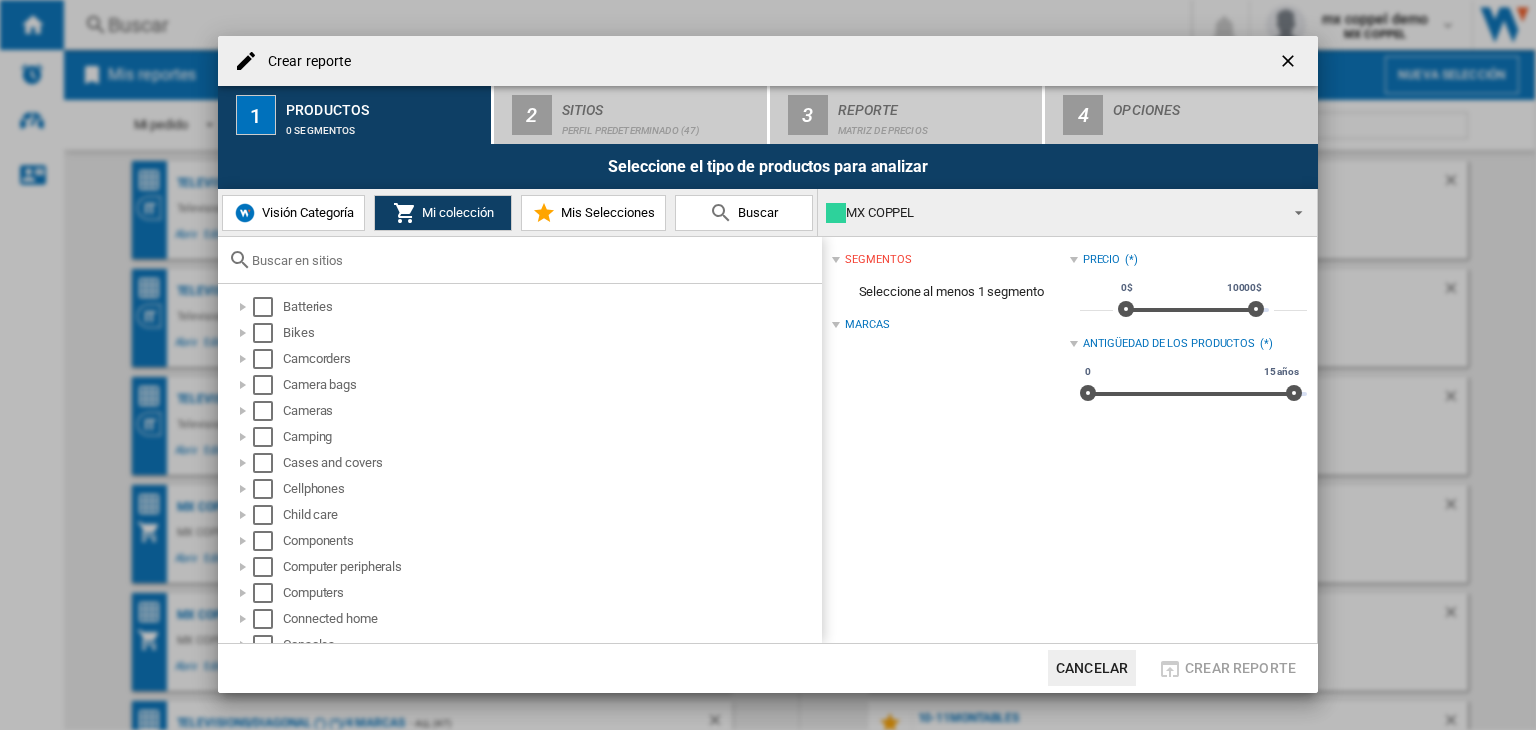 click at bounding box center [1290, 63] 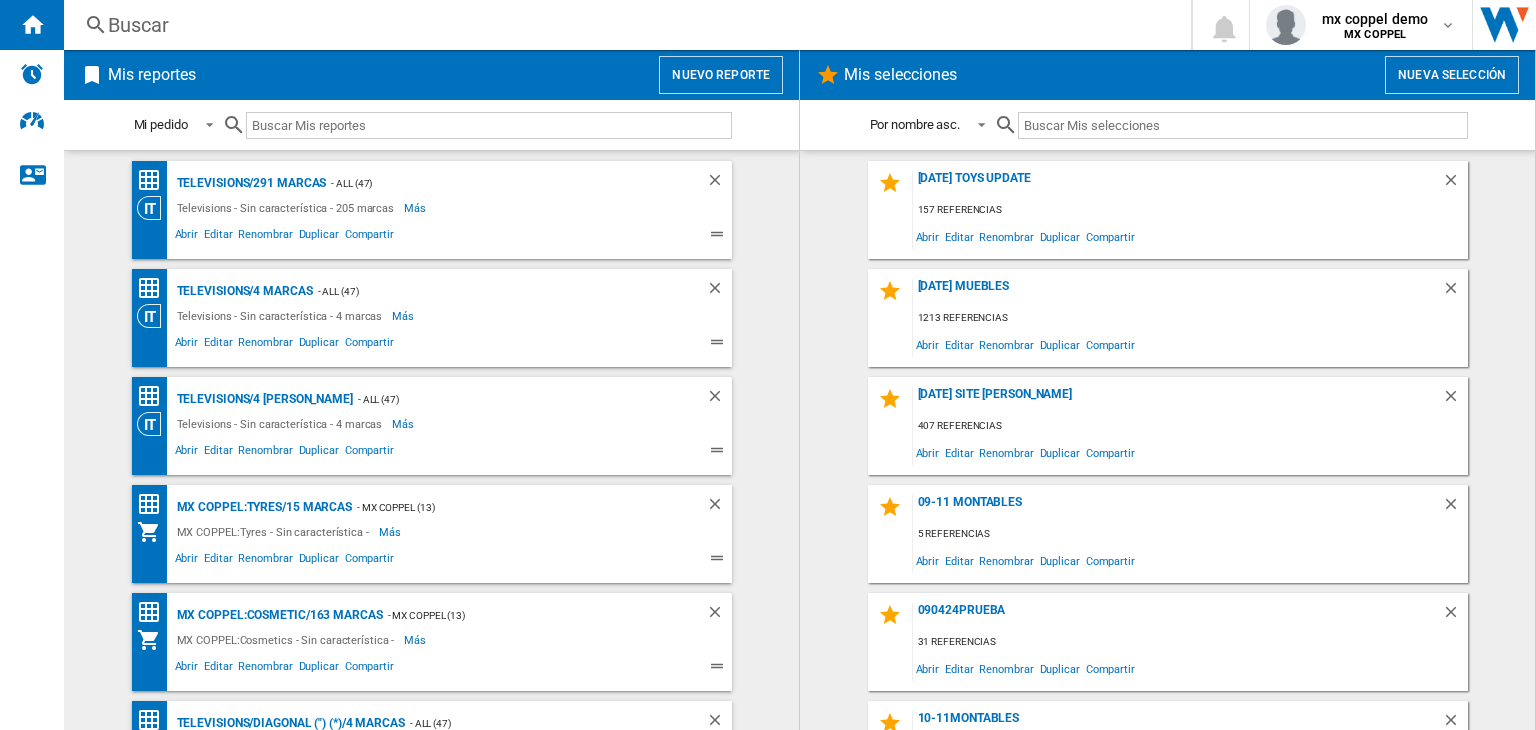 click on "Buscar
[GEOGRAPHIC_DATA]
0
mx coppel
demo
MX COPPEL
MX COPPEL
Mi configuración
Cerrar sesión" at bounding box center [800, 25] 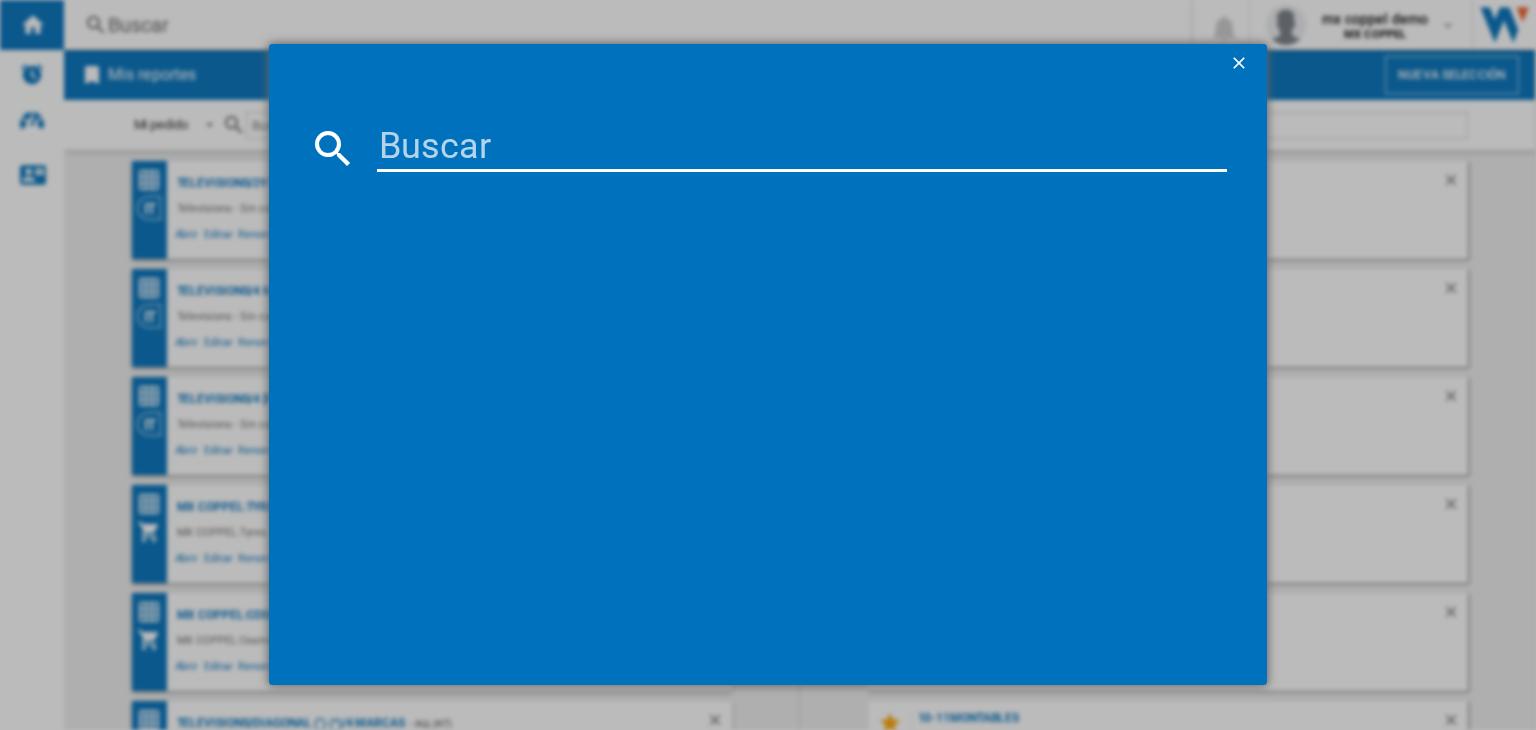 click at bounding box center (802, 148) 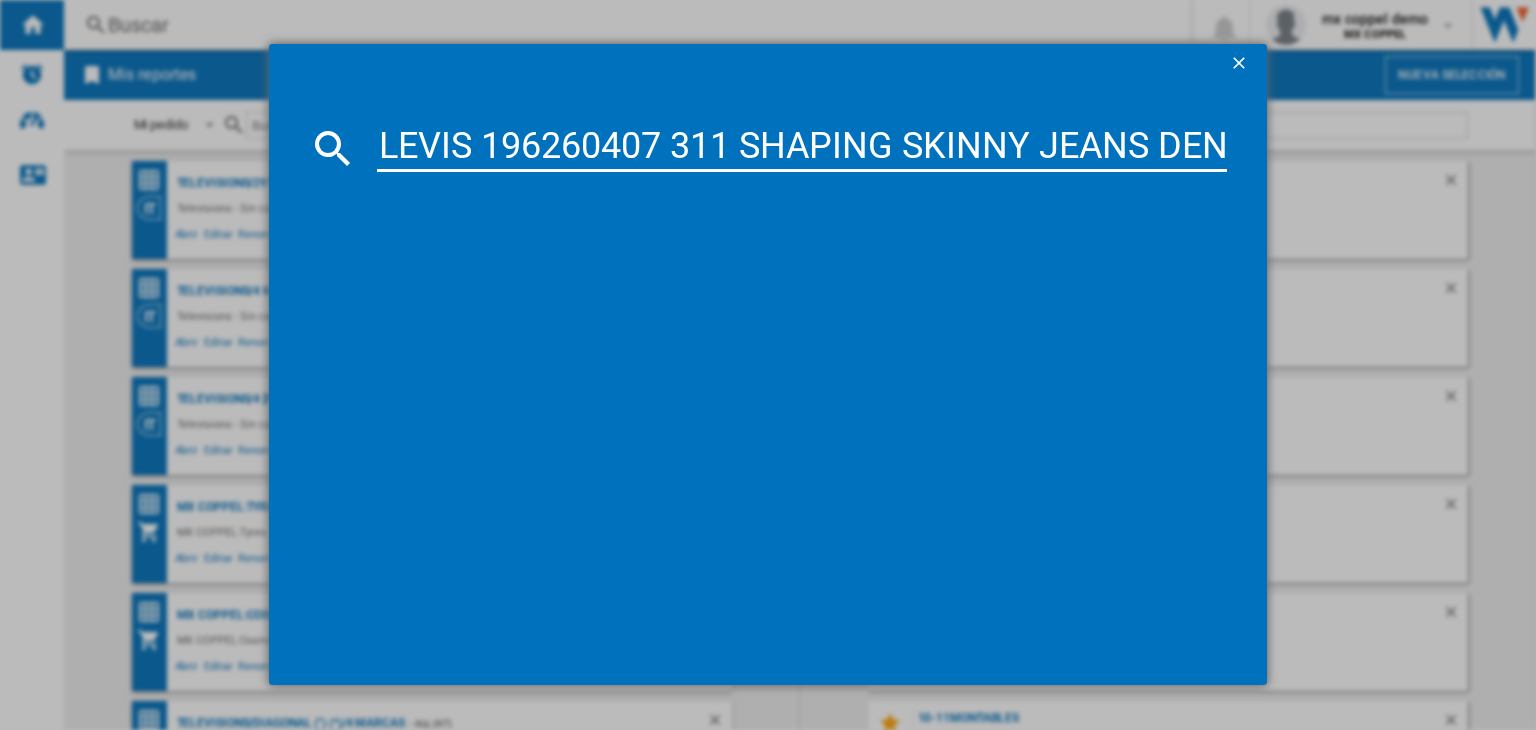 scroll, scrollTop: 0, scrollLeft: 367, axis: horizontal 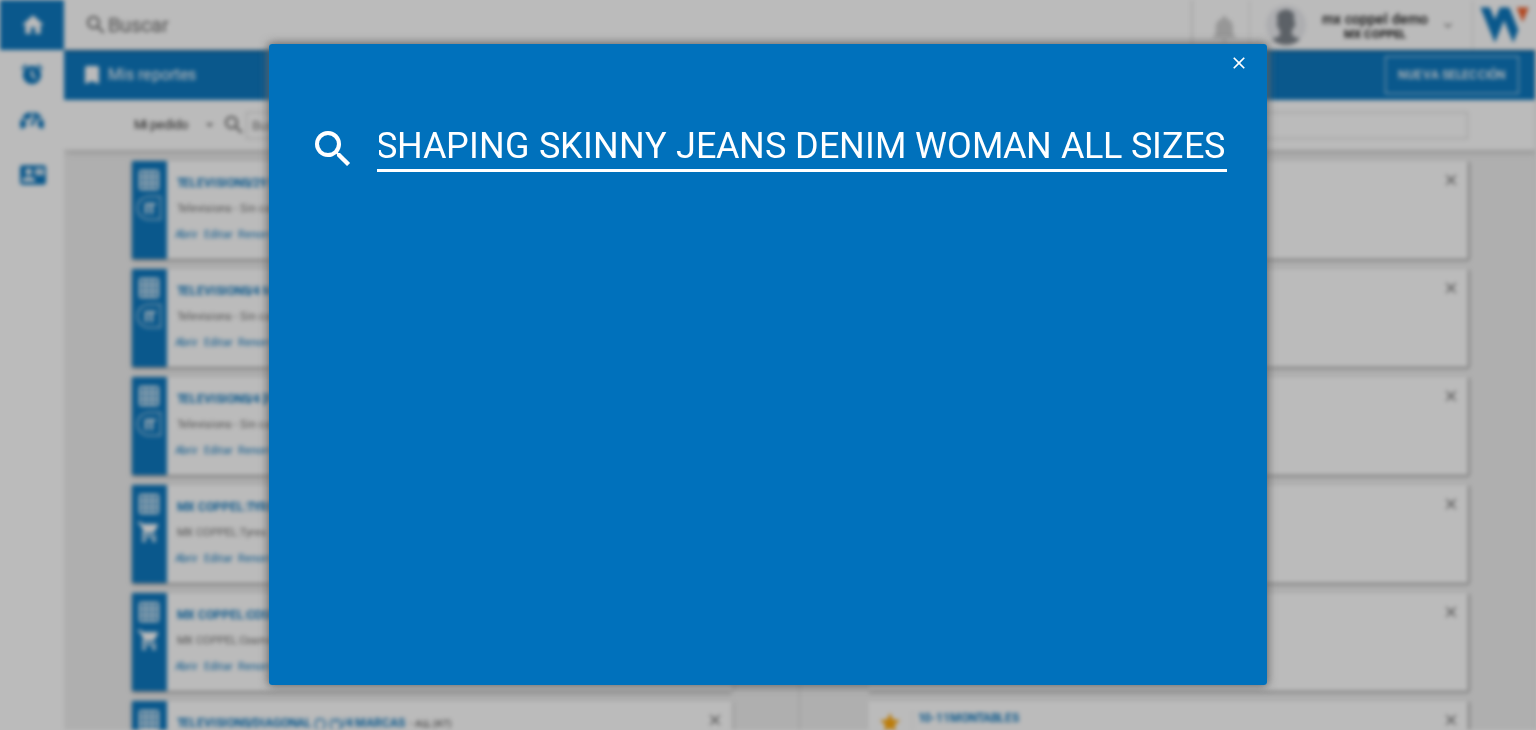 type on "LEVIS 196260407 311 SHAPING SKINNY JEANS DENIM WOMAN ALL SIZES" 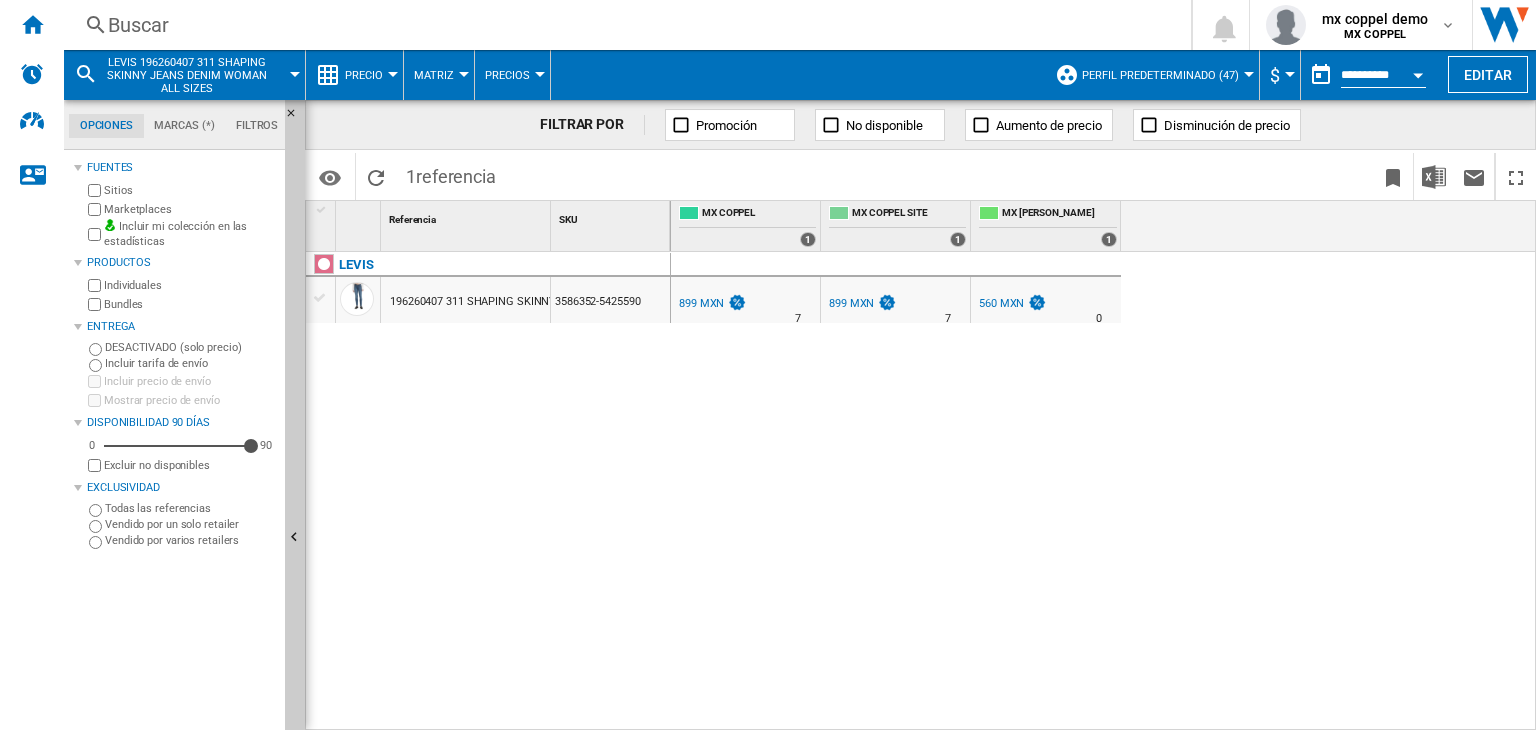 click on "560 MXN" at bounding box center (1001, 303) 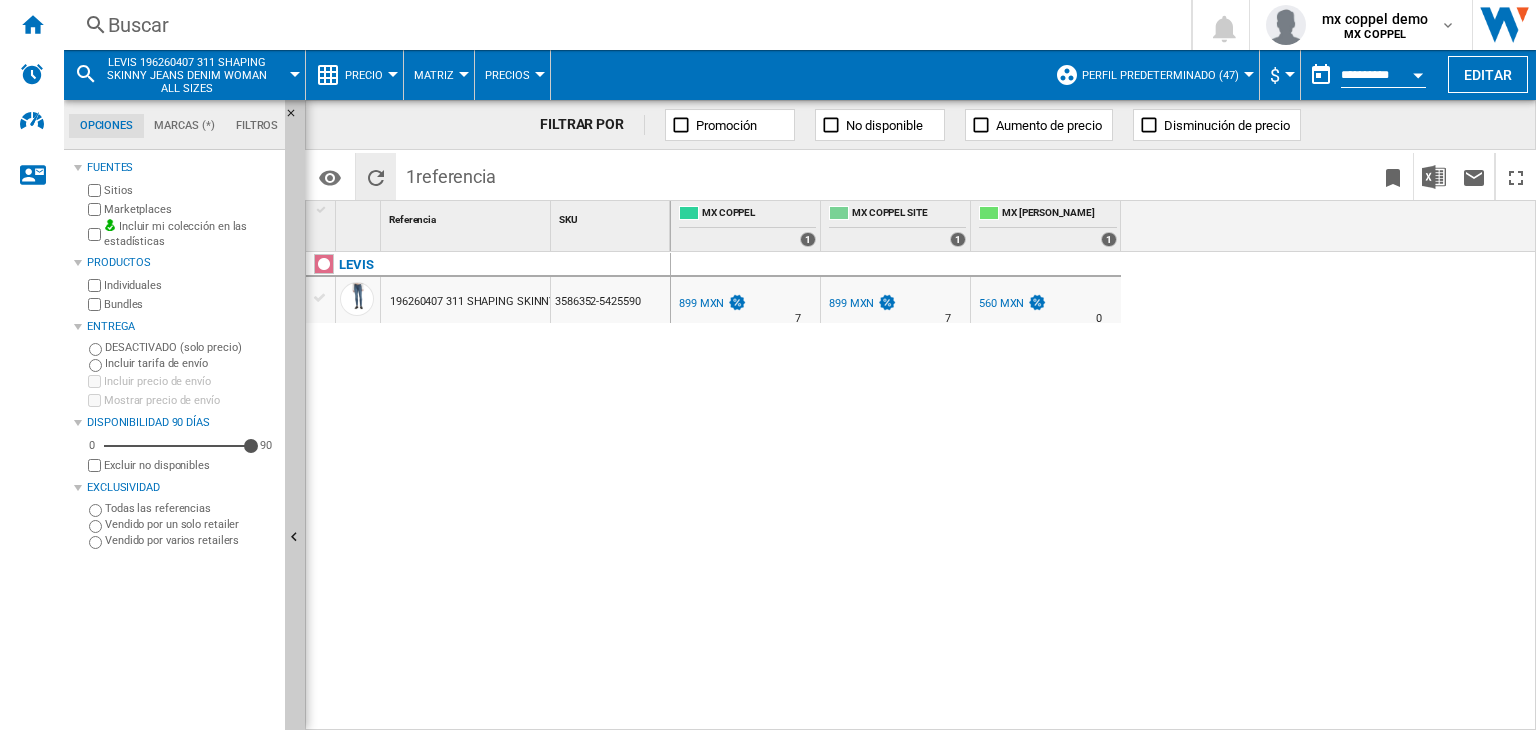 click at bounding box center (376, 178) 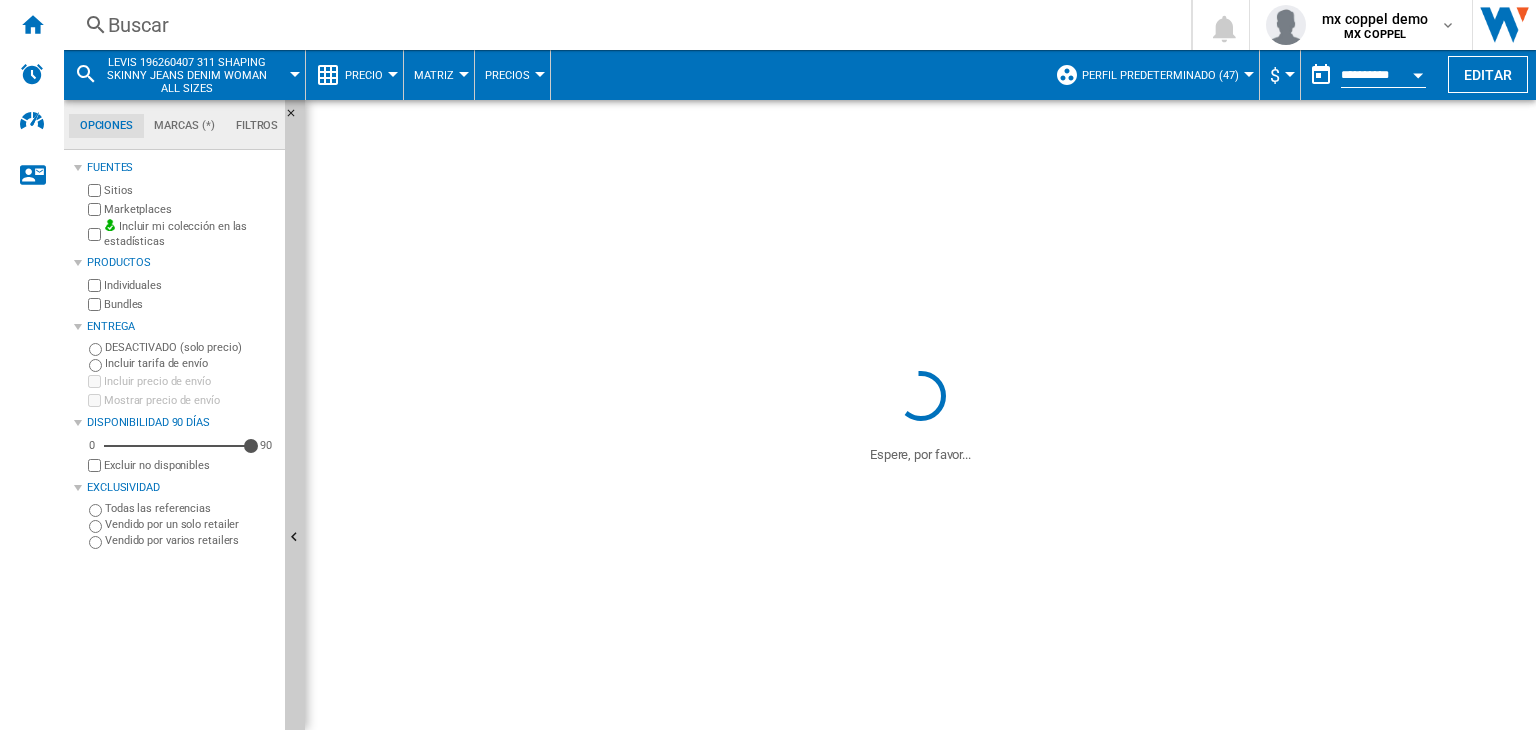 click on "Perfil predeterminado (47)" at bounding box center (1165, 75) 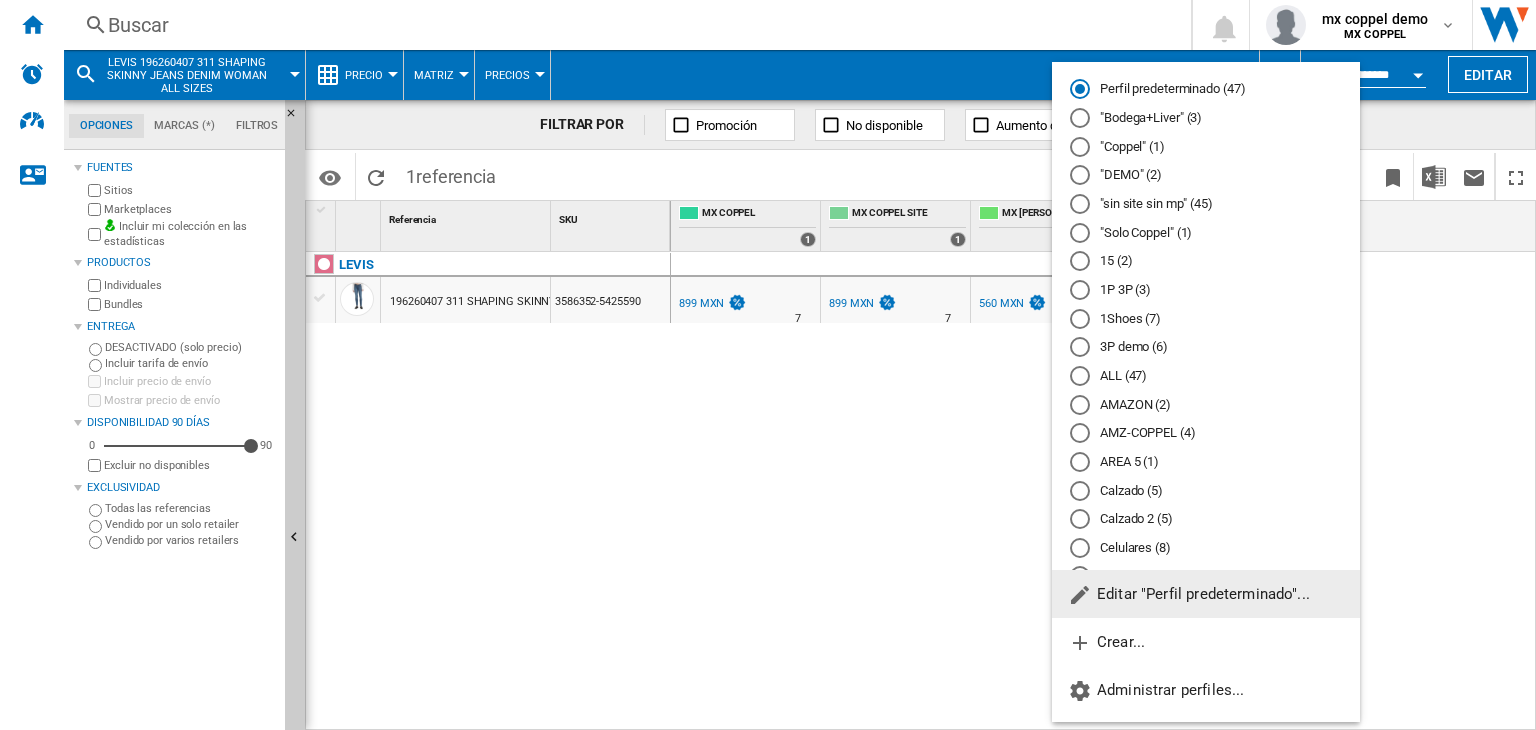 click at bounding box center (768, 365) 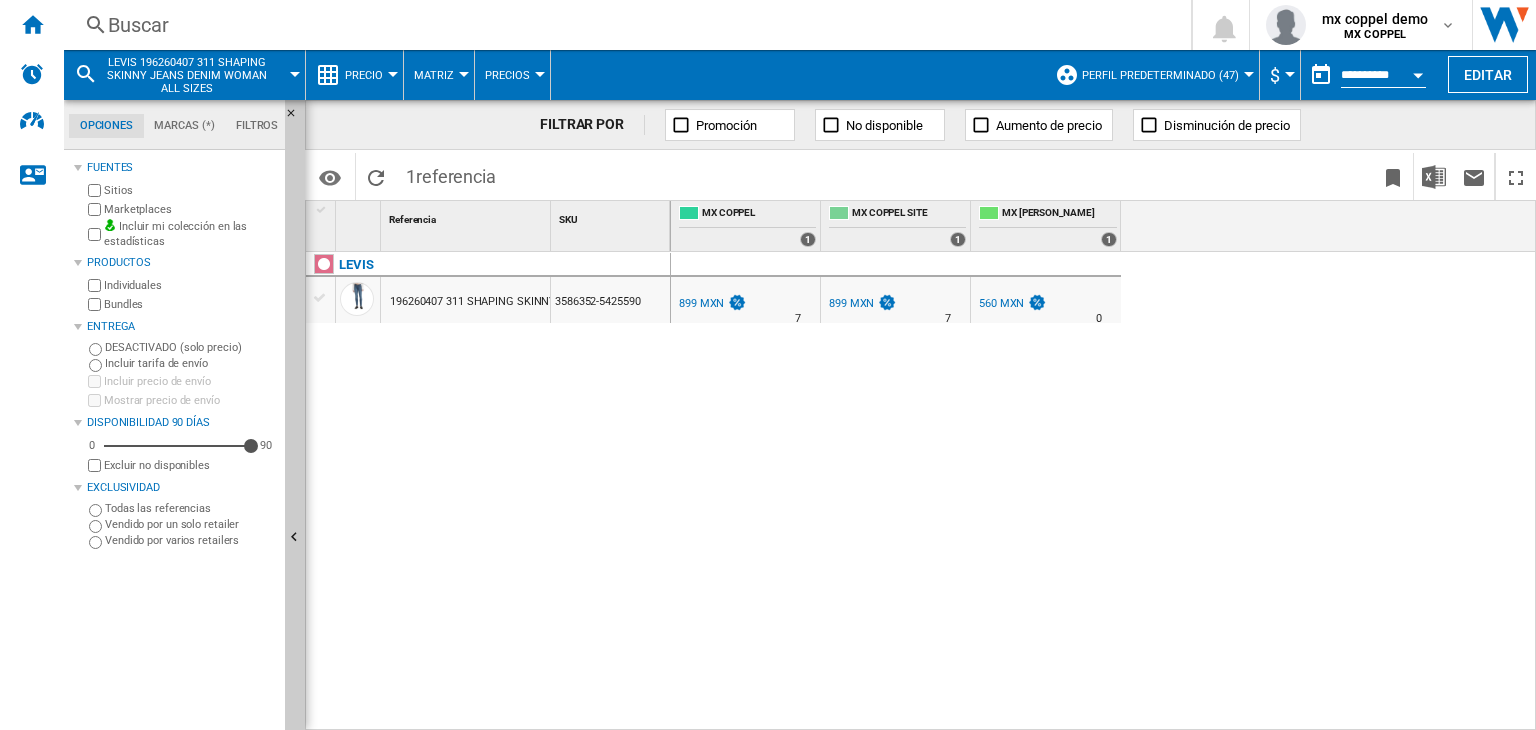 click on "Vendido por varios retailers" at bounding box center (191, 540) 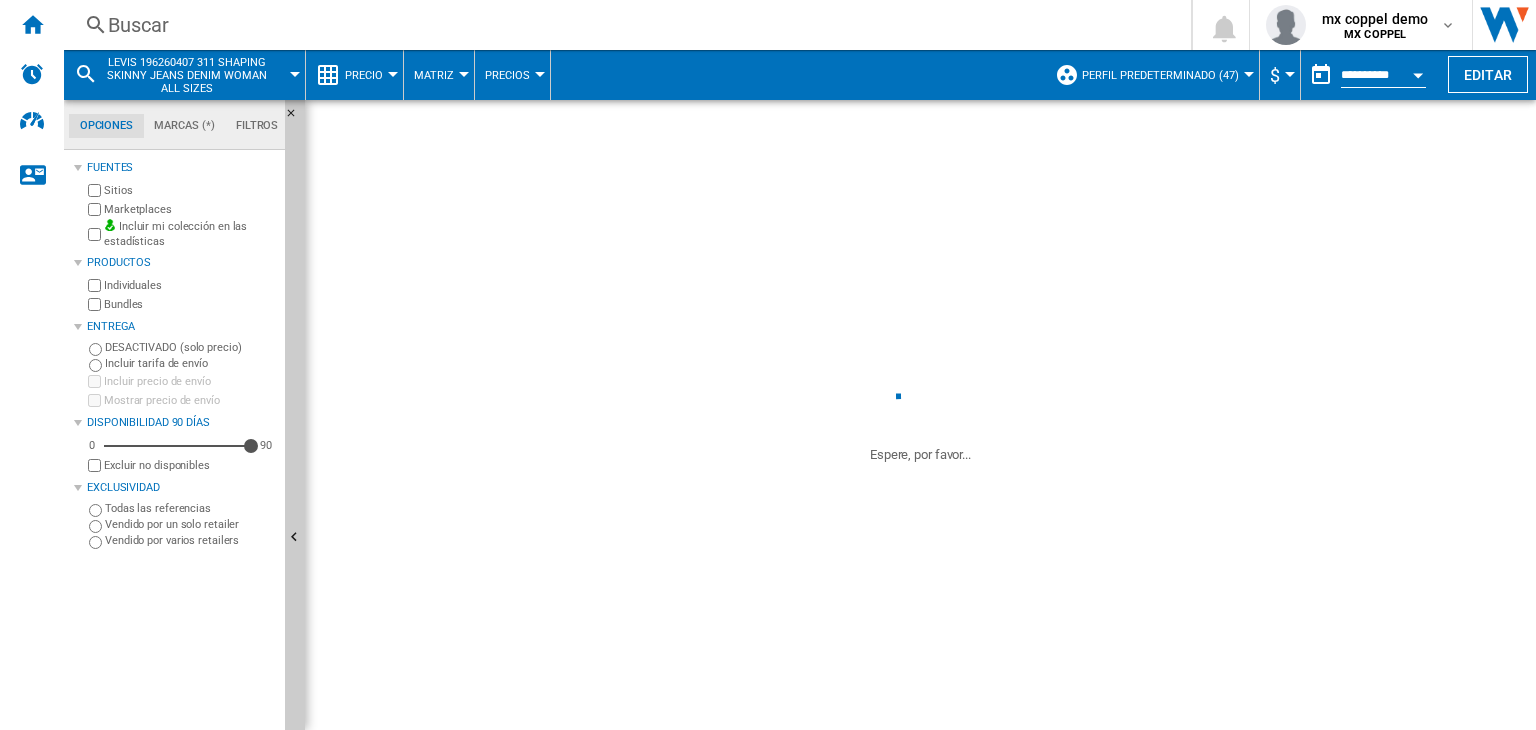 click on "LEVIS 196260407 311 SHAPING SKINNY JEANS DENIM WOMAN ALL SIZES" at bounding box center [184, 75] 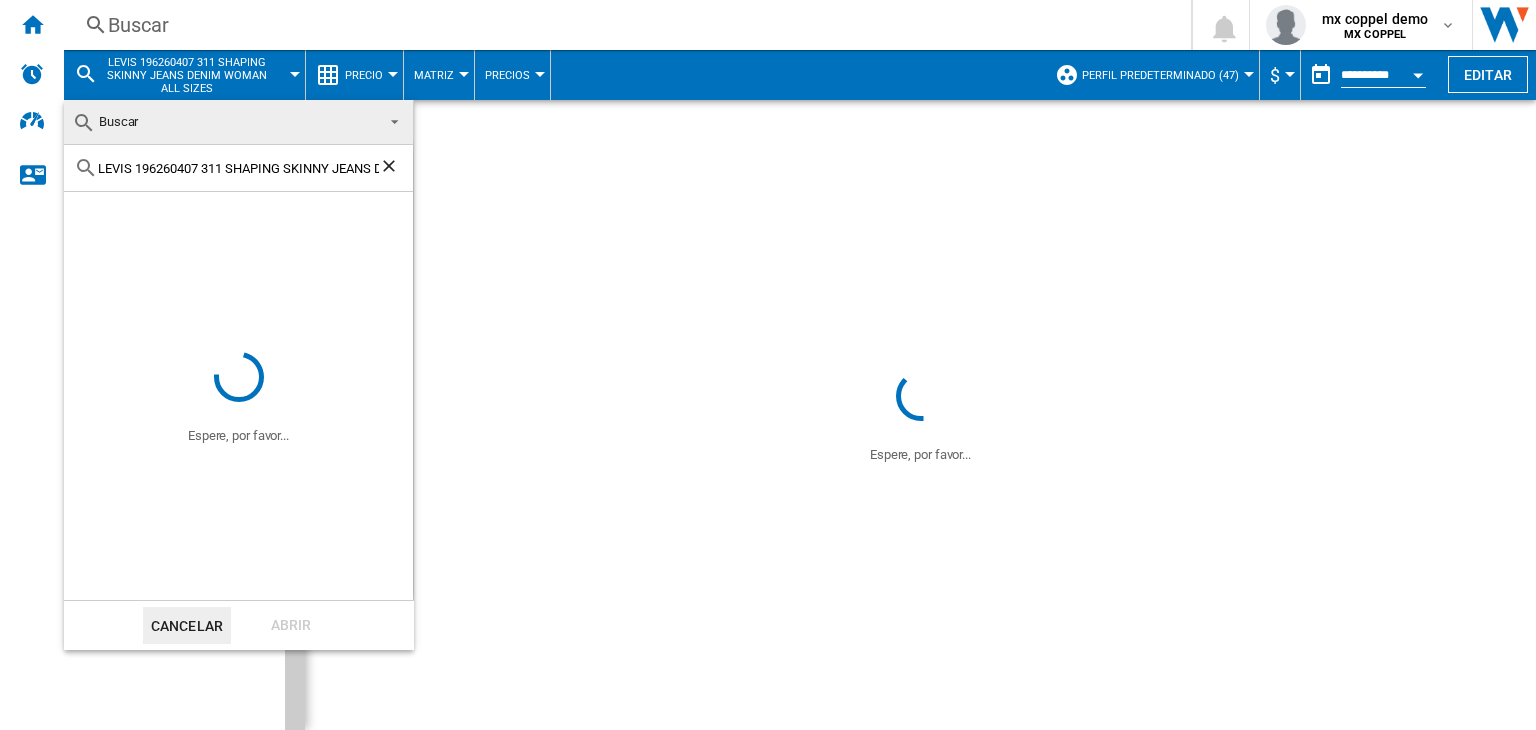 click at bounding box center (389, 120) 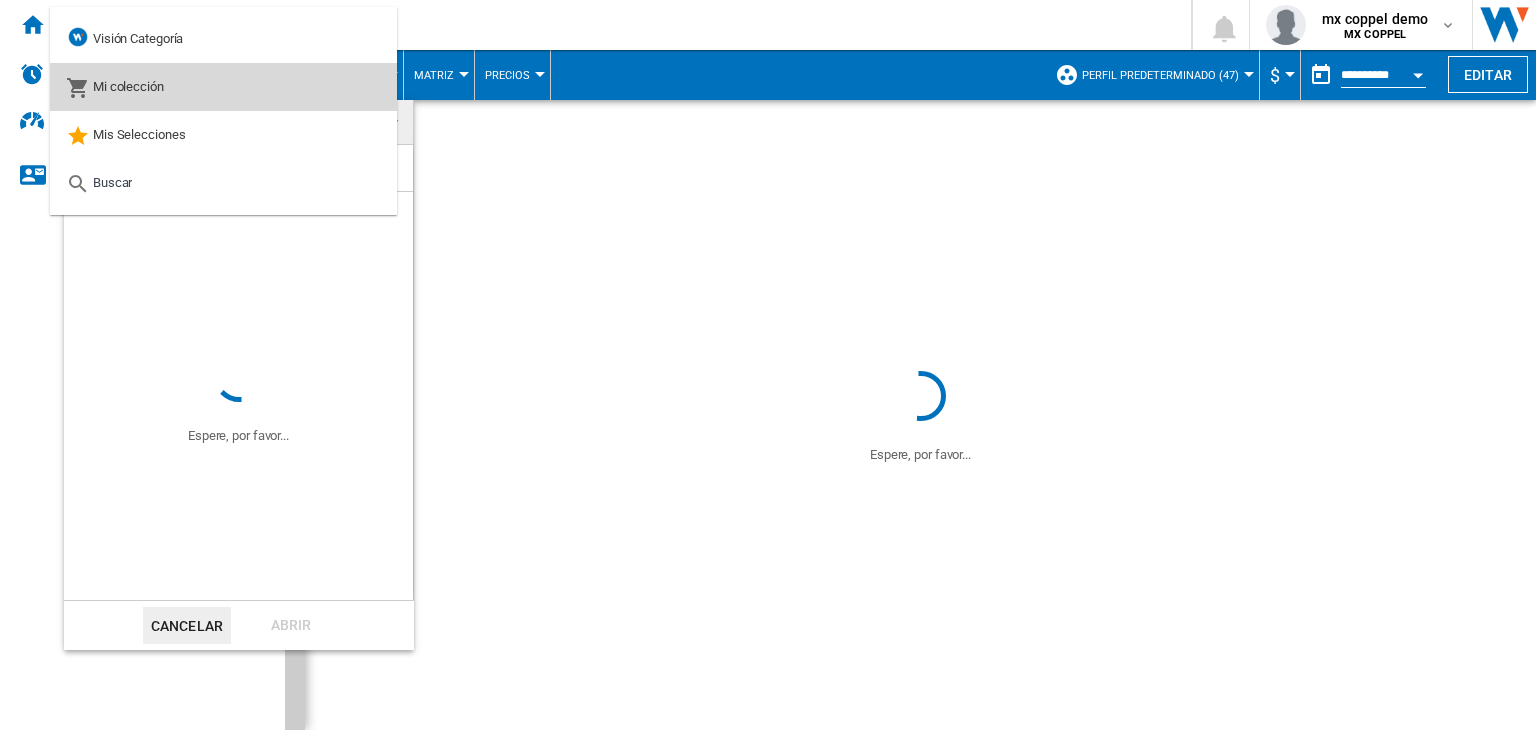 click on "Mi colección" at bounding box center (223, 87) 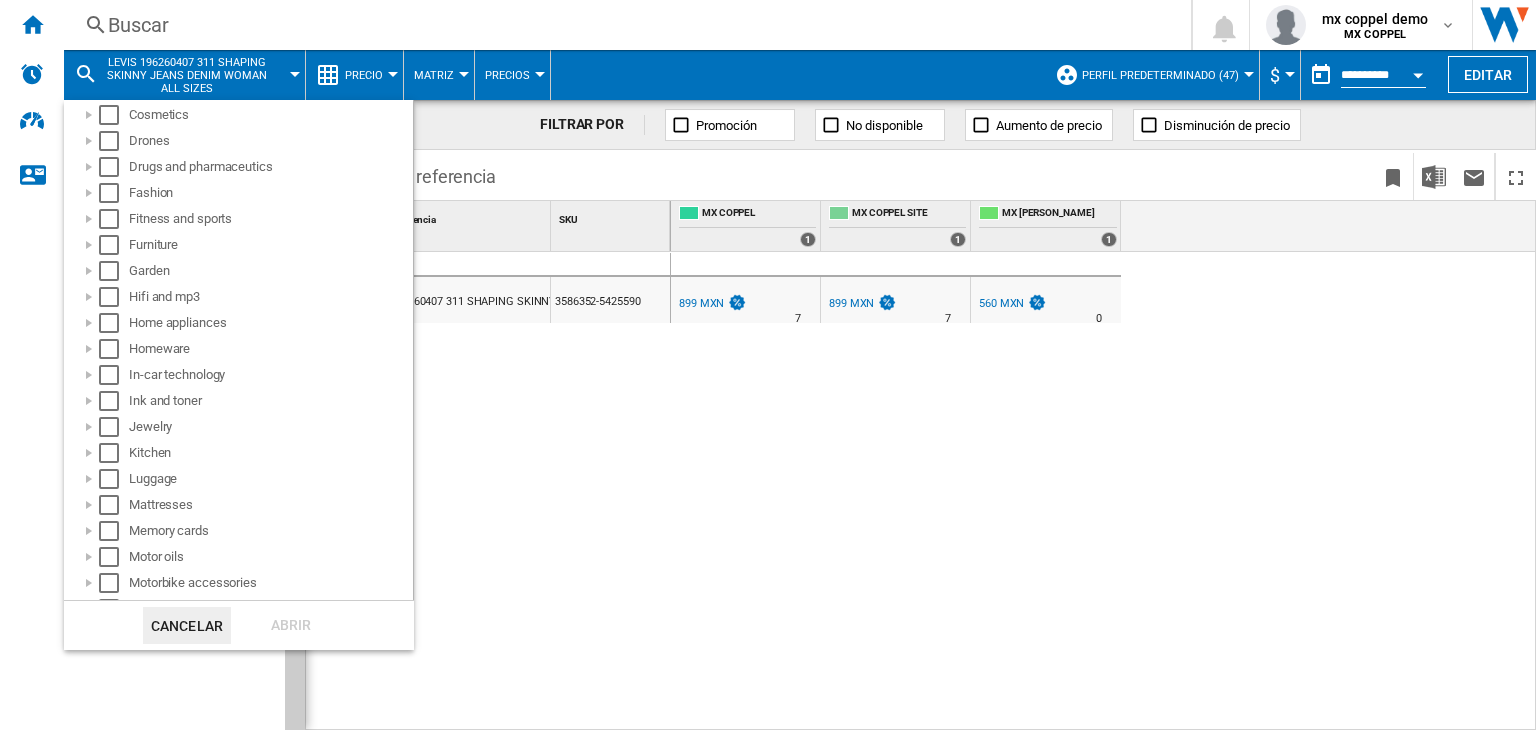 scroll, scrollTop: 300, scrollLeft: 0, axis: vertical 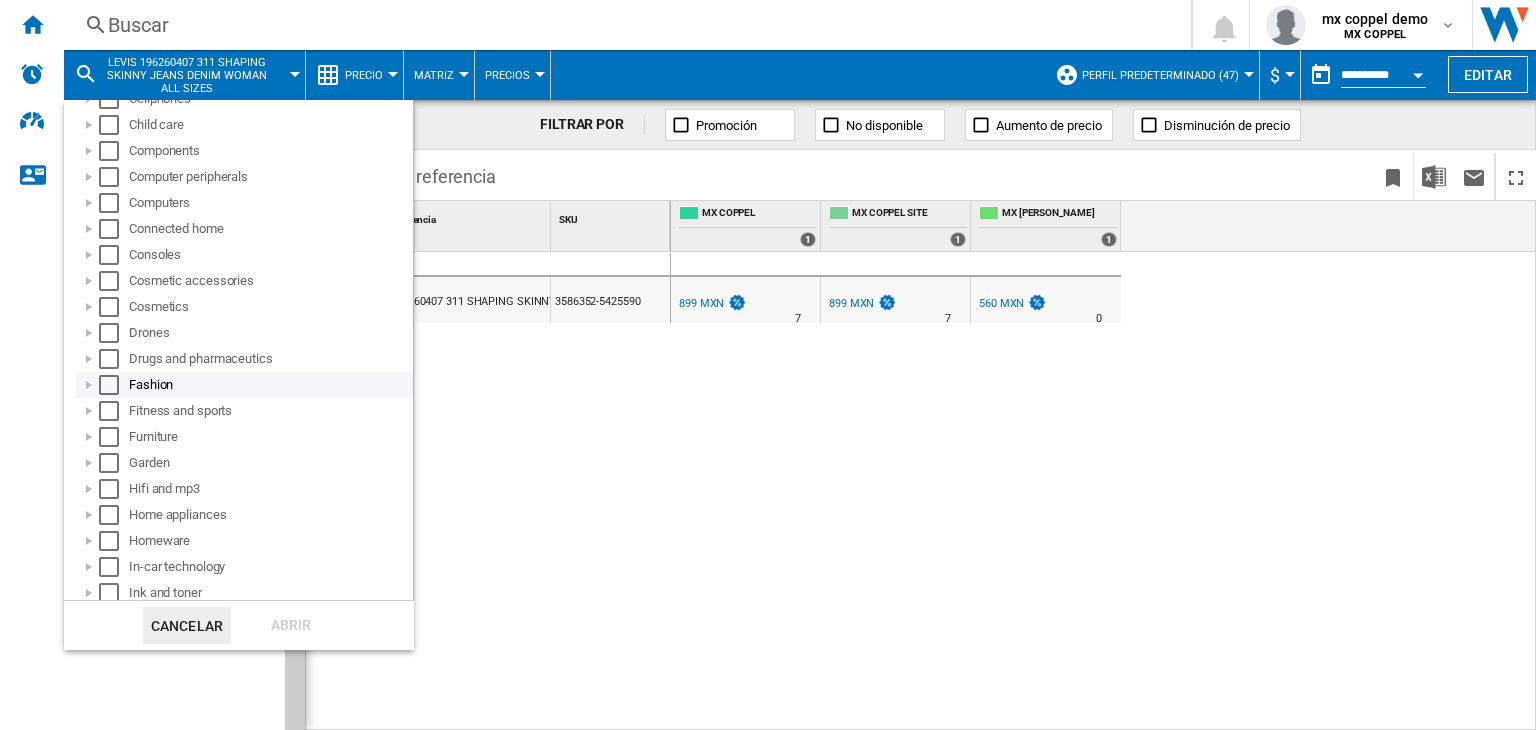 click at bounding box center [109, 385] 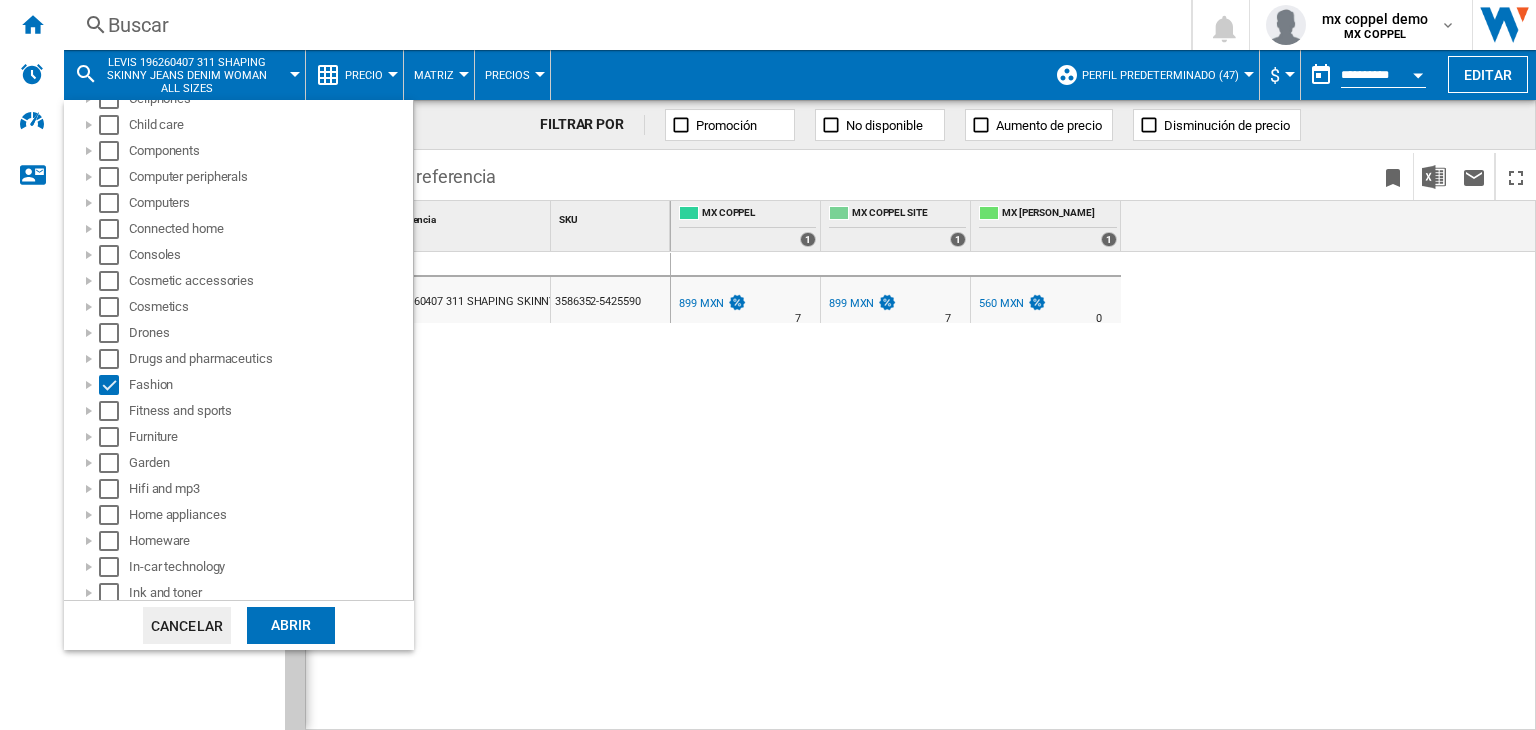 click on "Abrir" at bounding box center (291, 625) 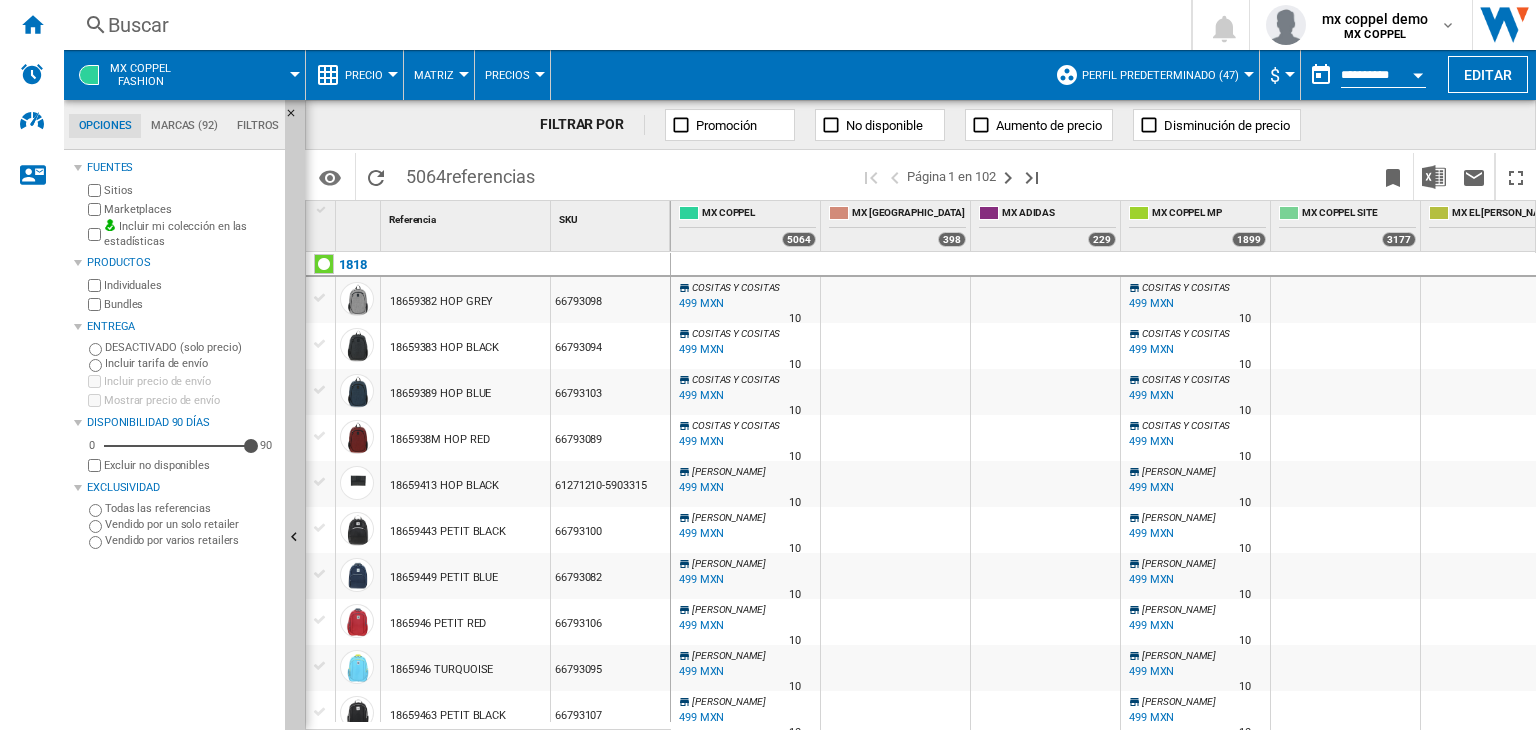 scroll, scrollTop: 200, scrollLeft: 0, axis: vertical 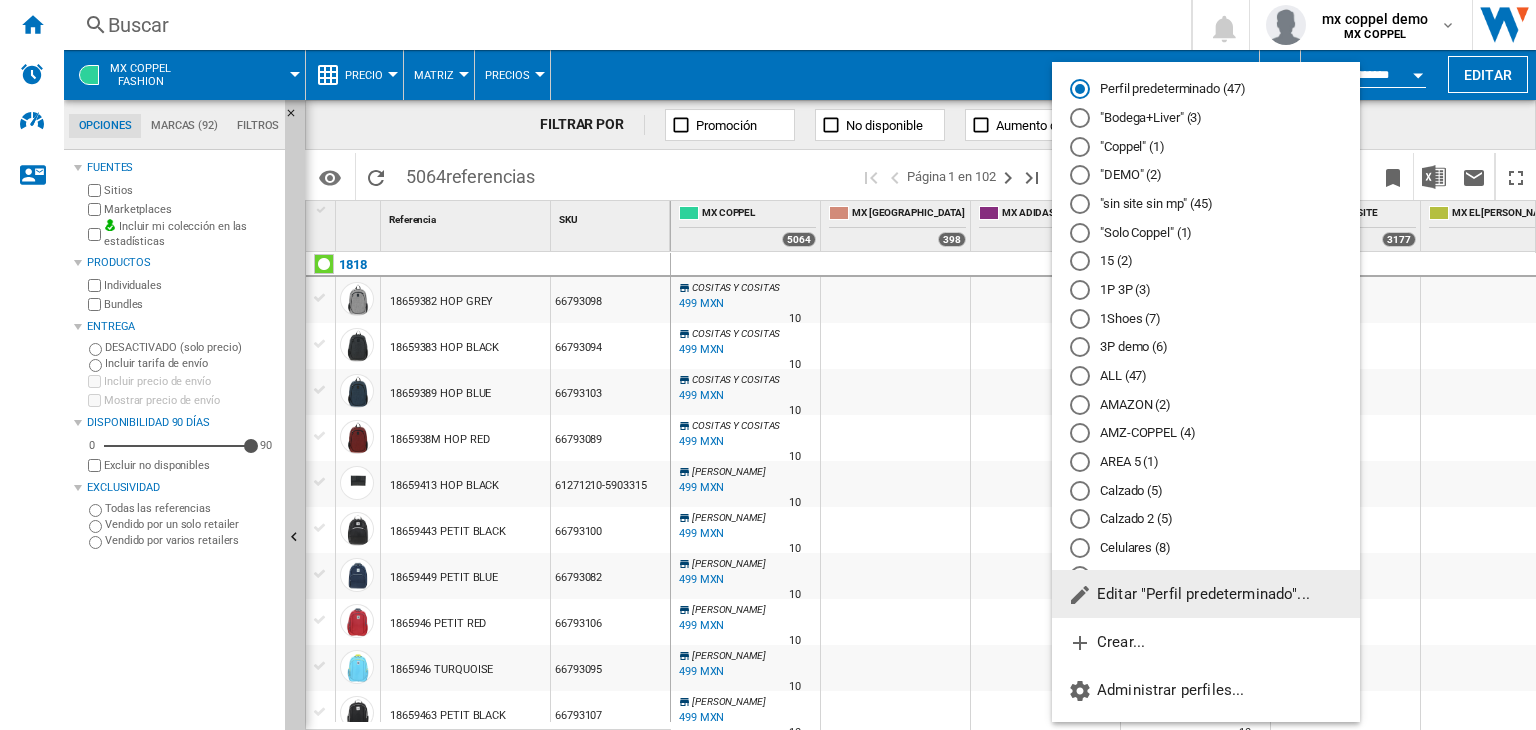 click on "Editar "Perfil predeterminado"..." 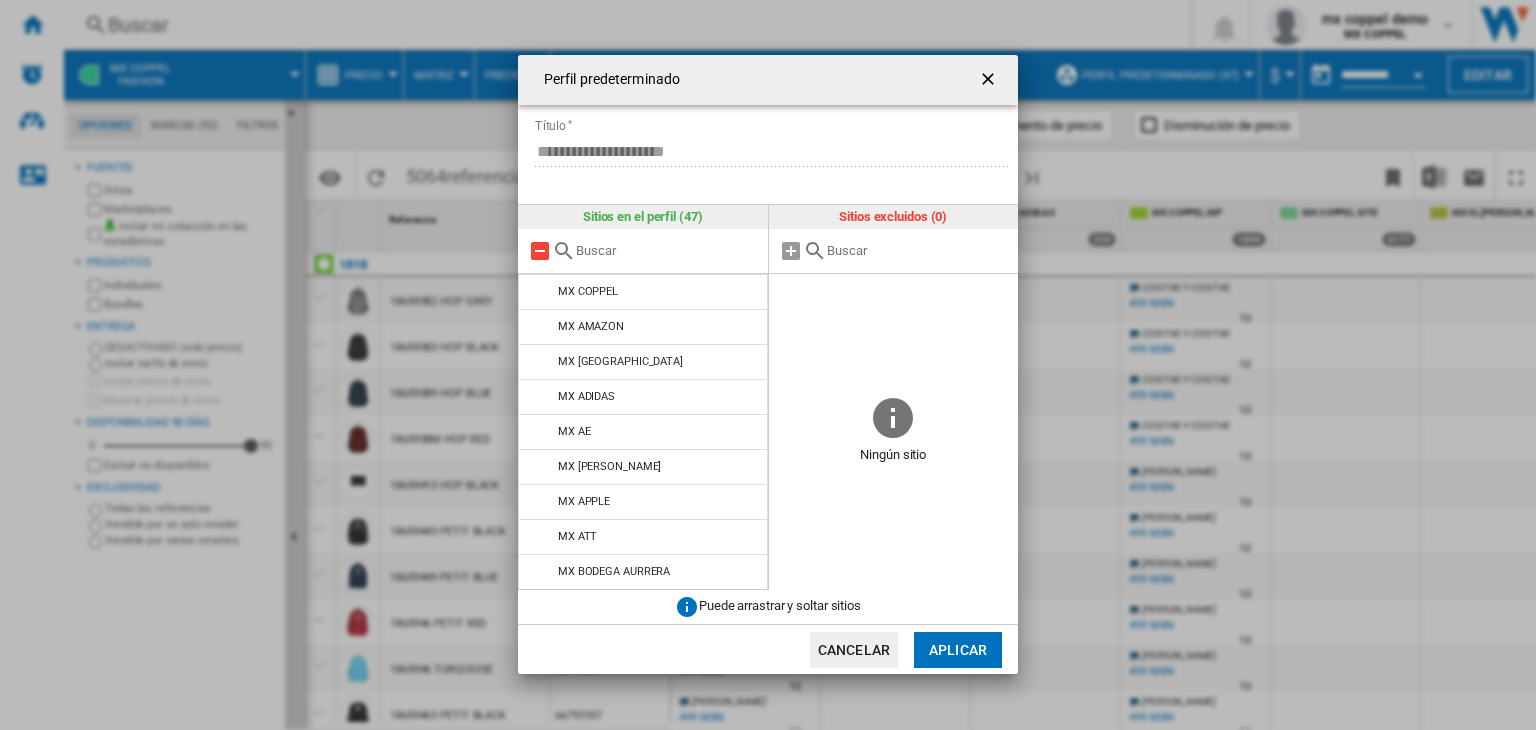 click at bounding box center [540, 251] 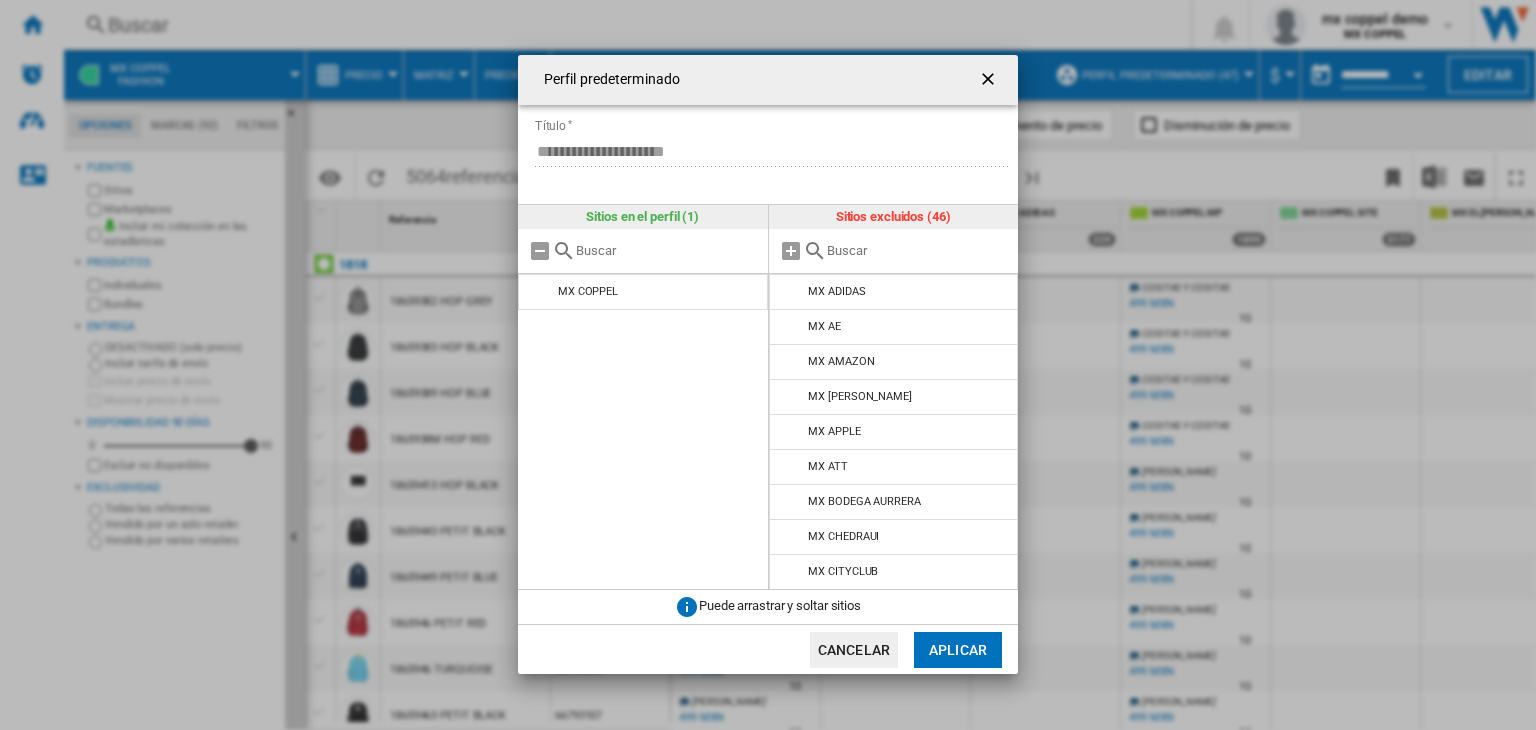 click at bounding box center (894, 251) 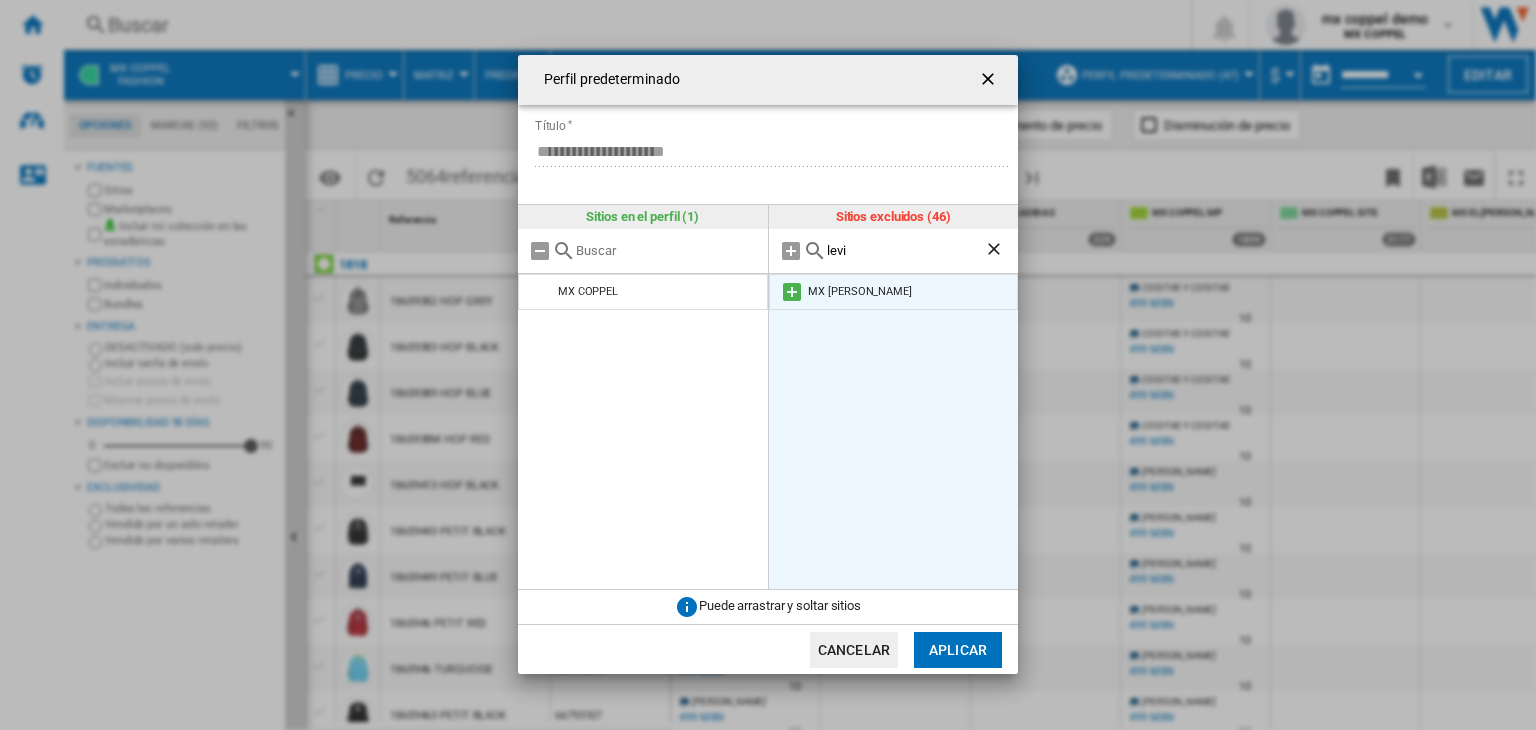 type on "levi" 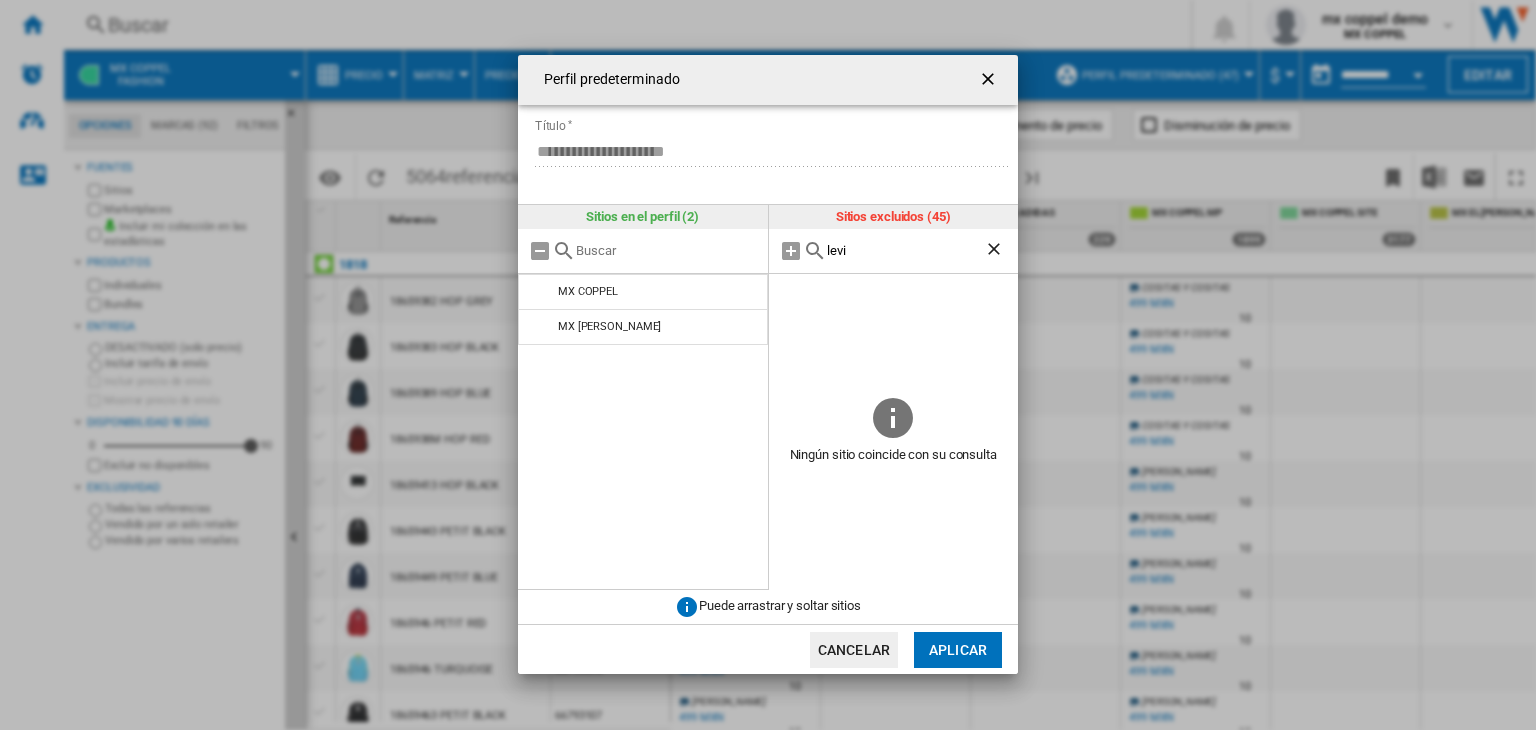 click on "Aplicar" 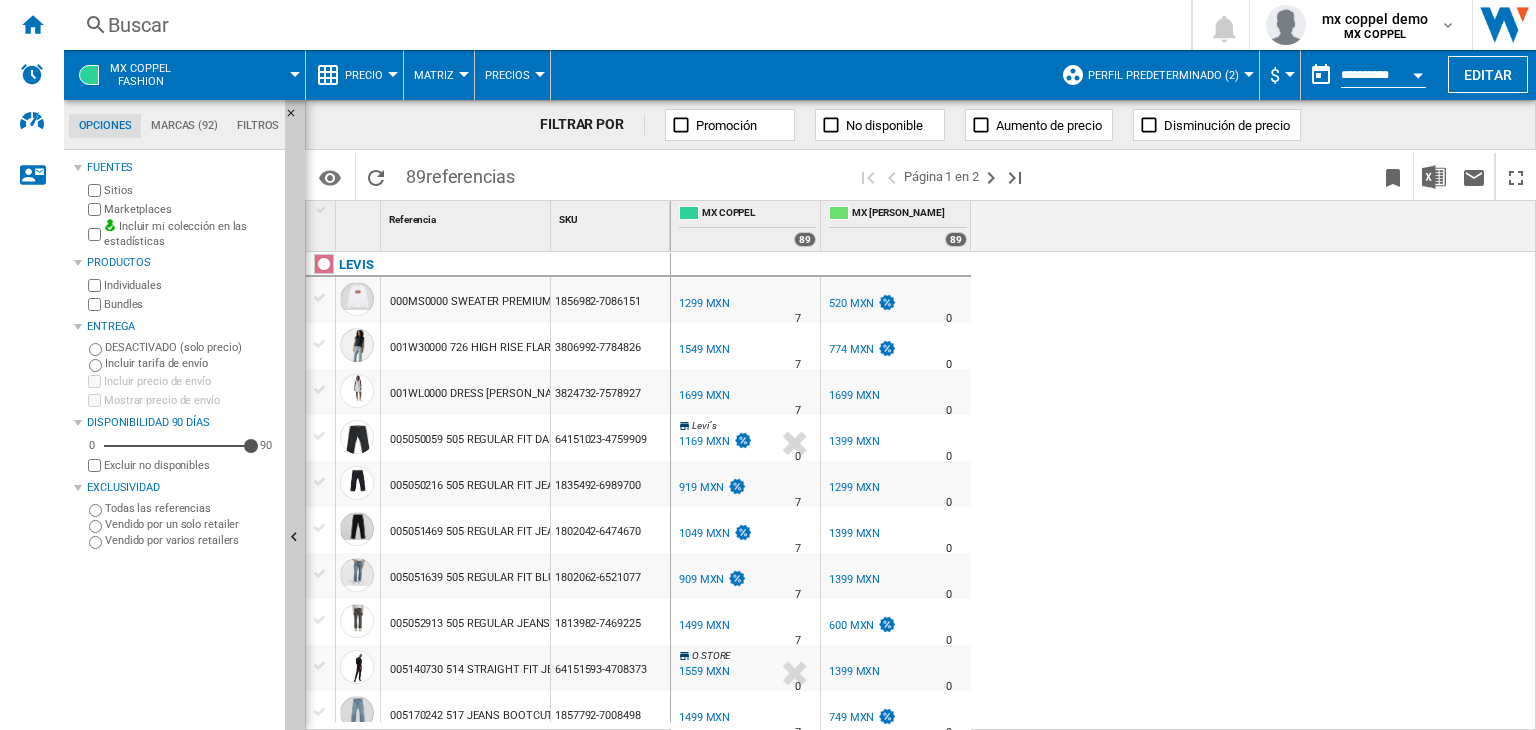 scroll, scrollTop: 1844, scrollLeft: 0, axis: vertical 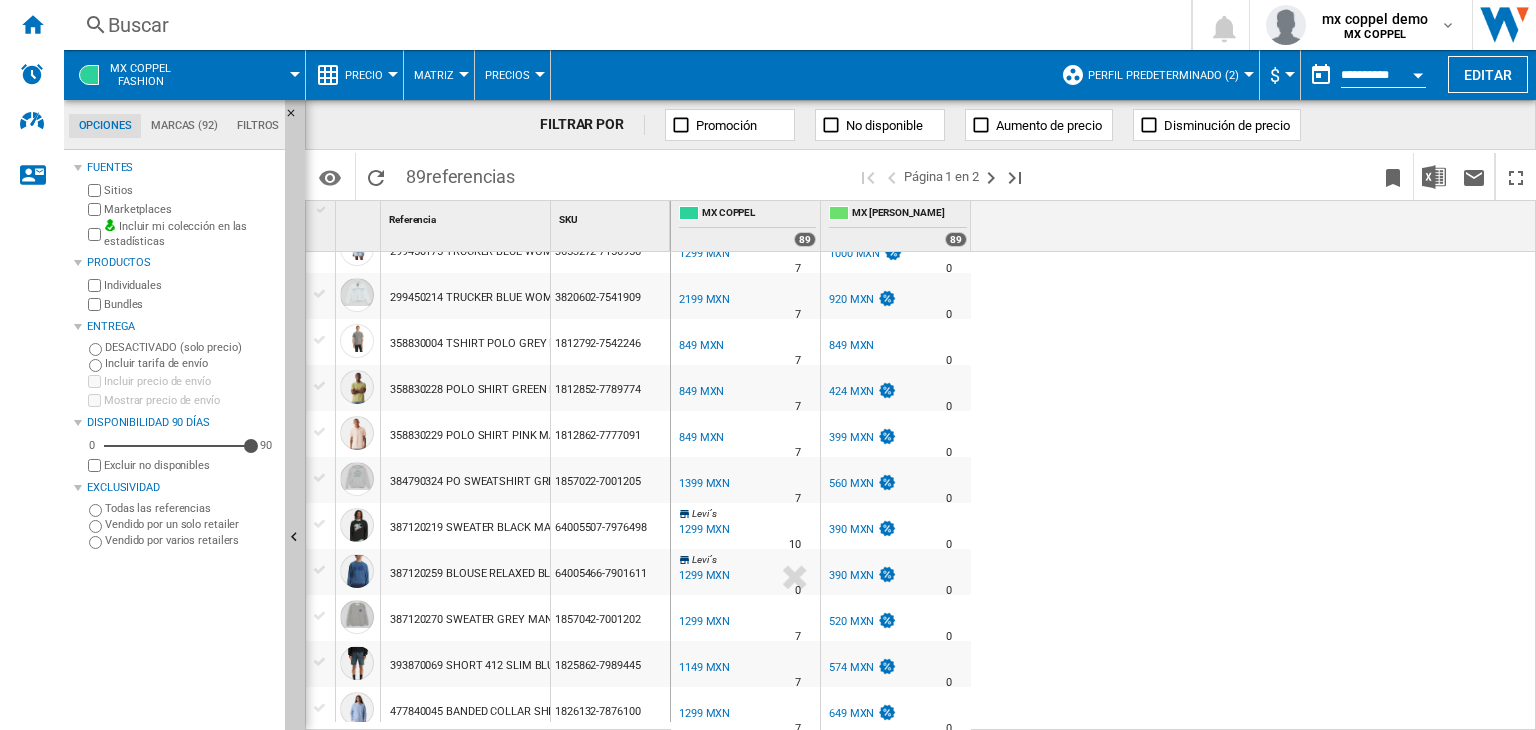 click on "560 MXN" at bounding box center [851, 483] 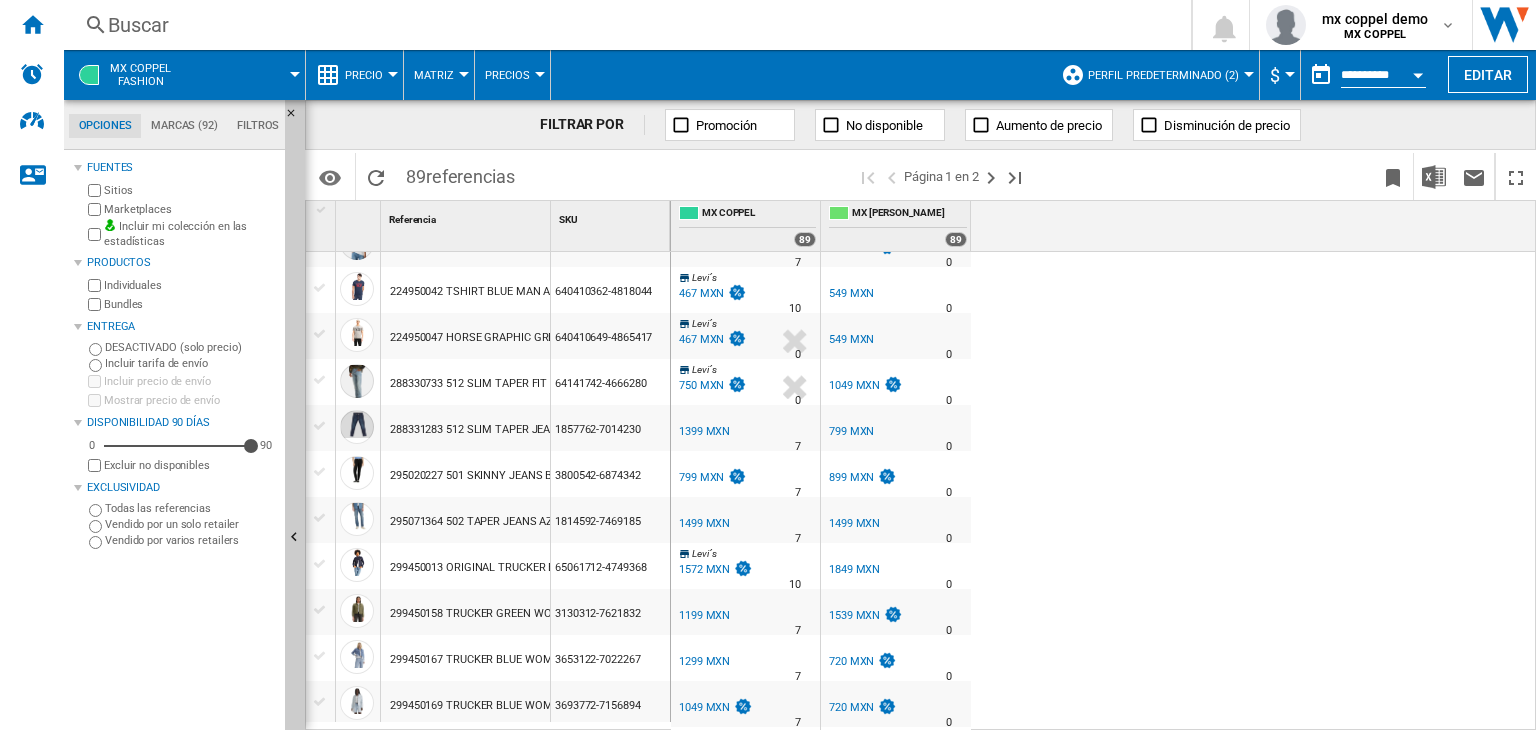 click on "MX [PERSON_NAME]" at bounding box center (896, 416) 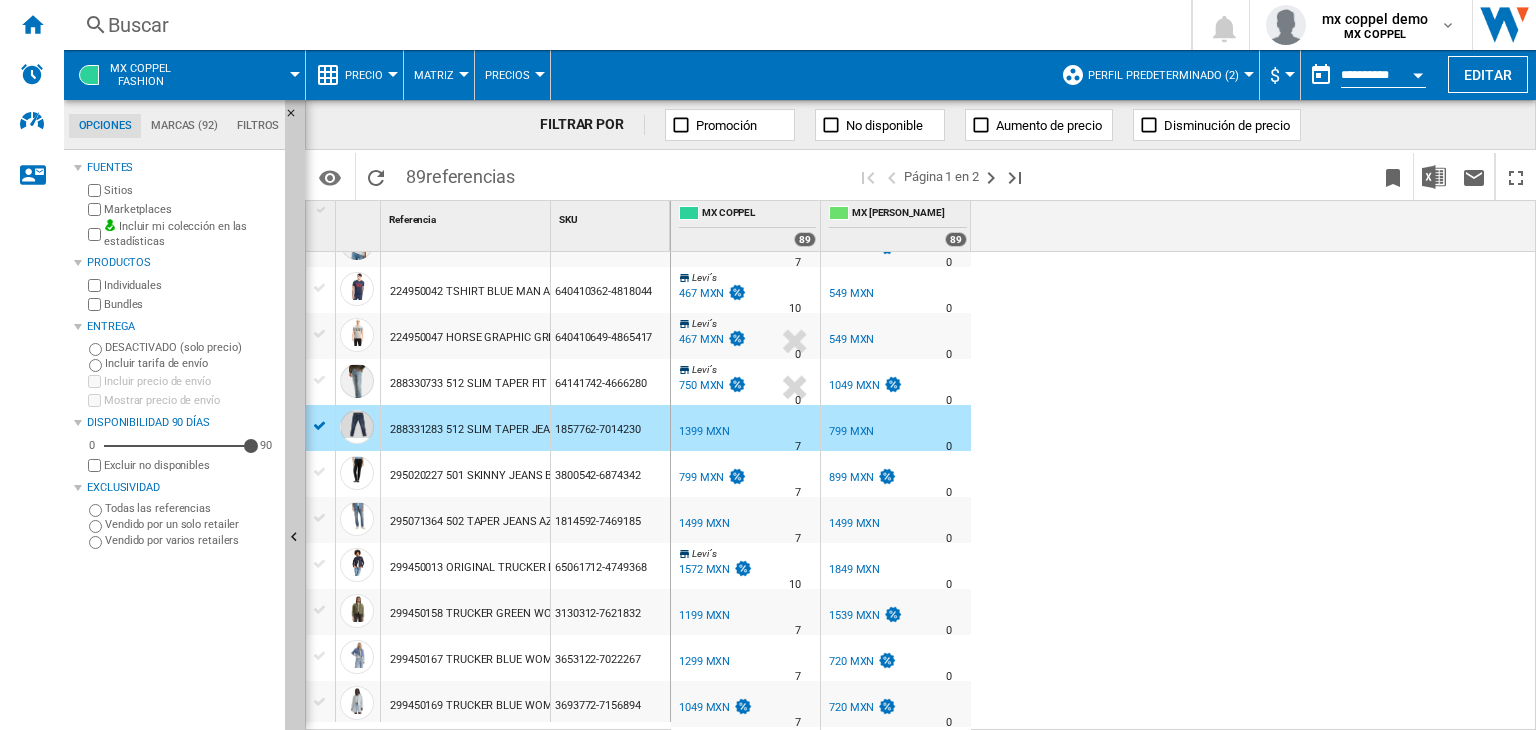 click on "799 MXN" at bounding box center [851, 431] 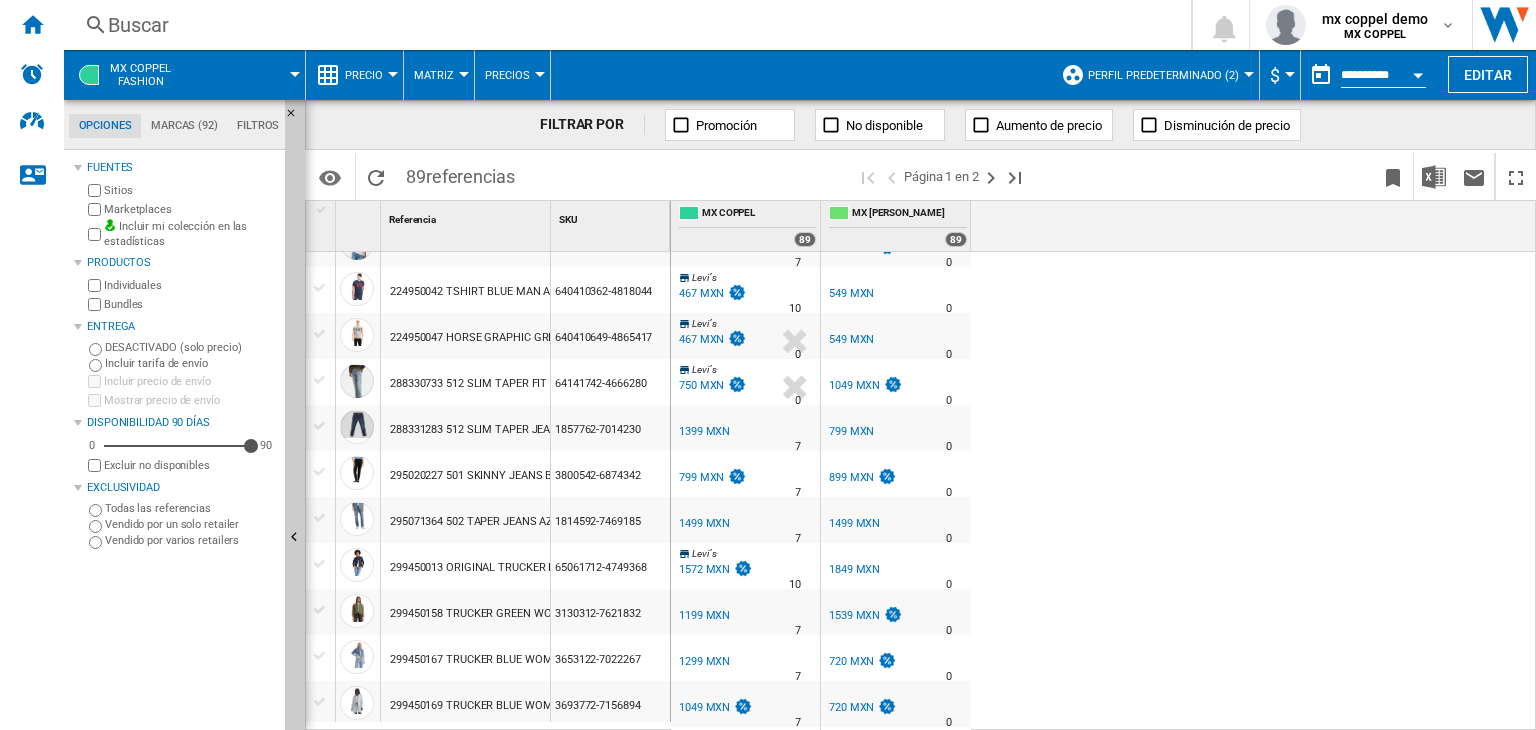 click on "MX [PERSON_NAME]
+17.6 %
549 MXN
%
N/A
0" at bounding box center (896, 278) 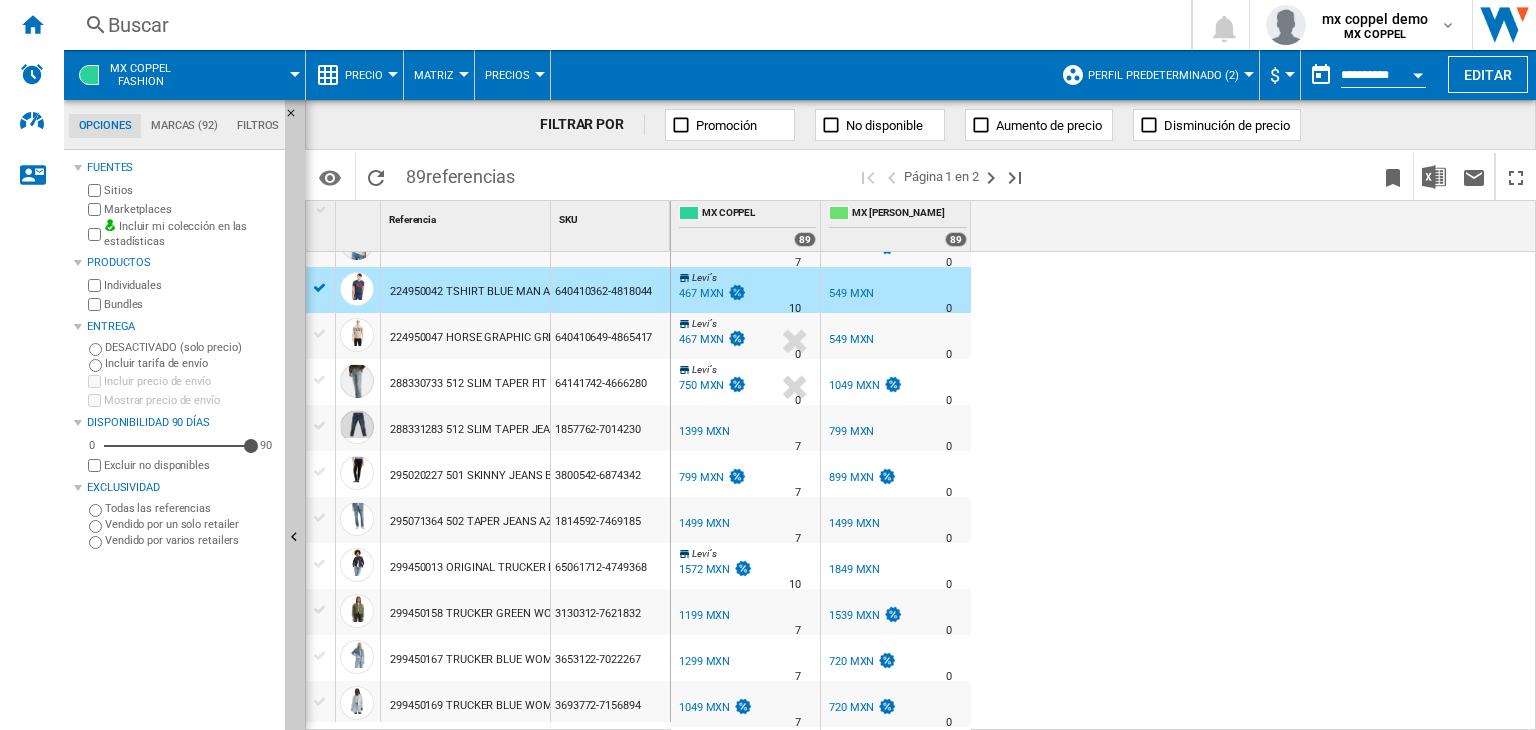click on "549 MXN" at bounding box center [851, 293] 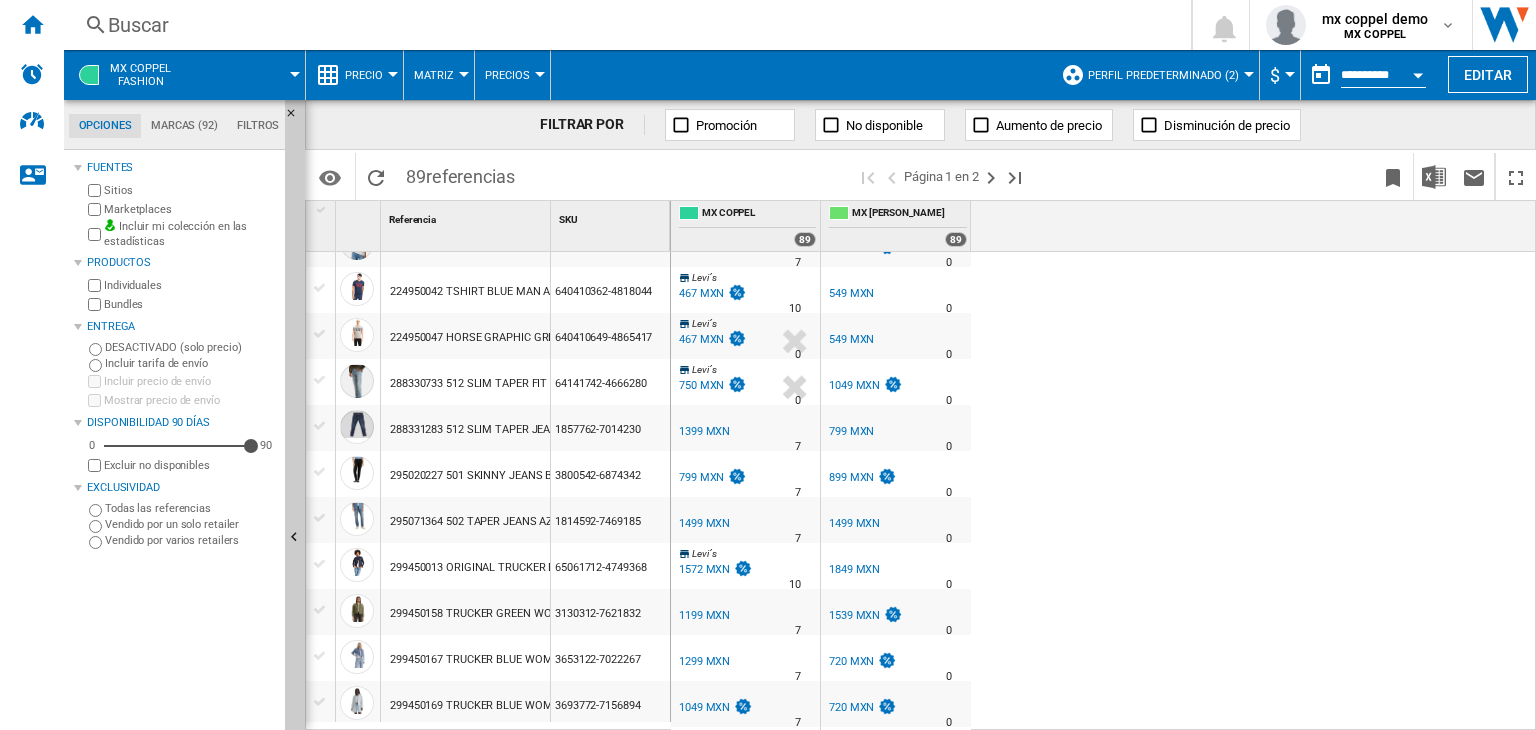 scroll, scrollTop: 944, scrollLeft: 0, axis: vertical 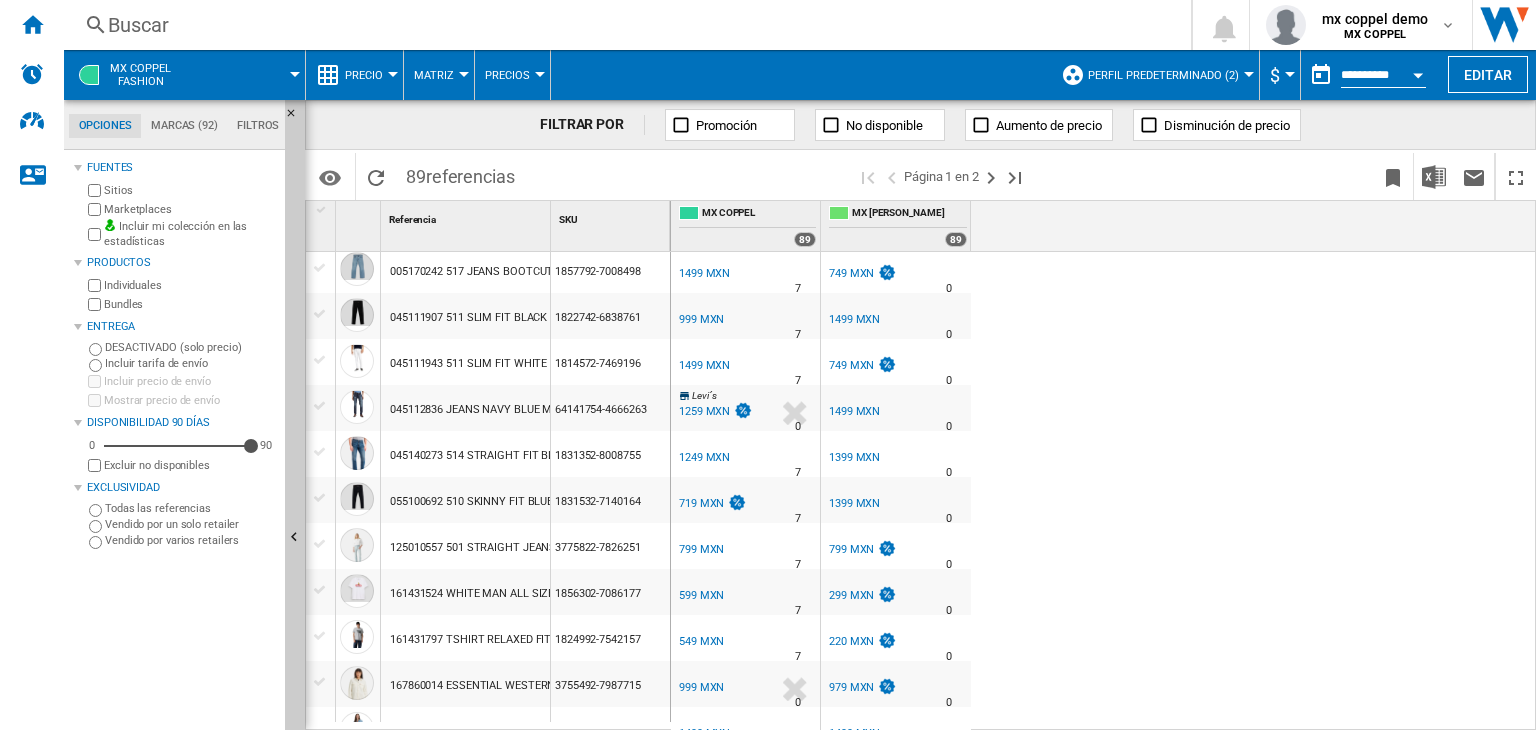click on "1399 MXN" at bounding box center [854, 457] 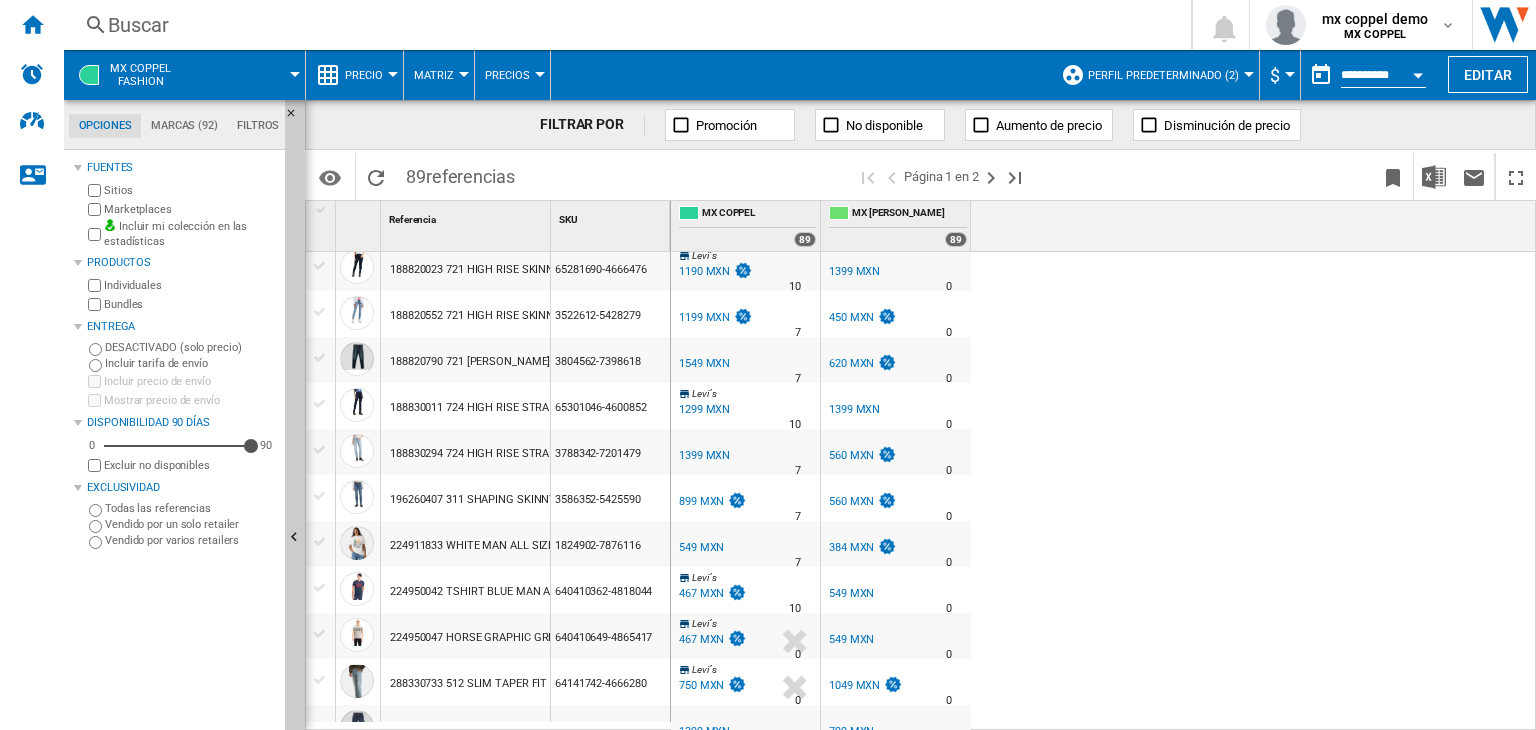 scroll, scrollTop: 1644, scrollLeft: 0, axis: vertical 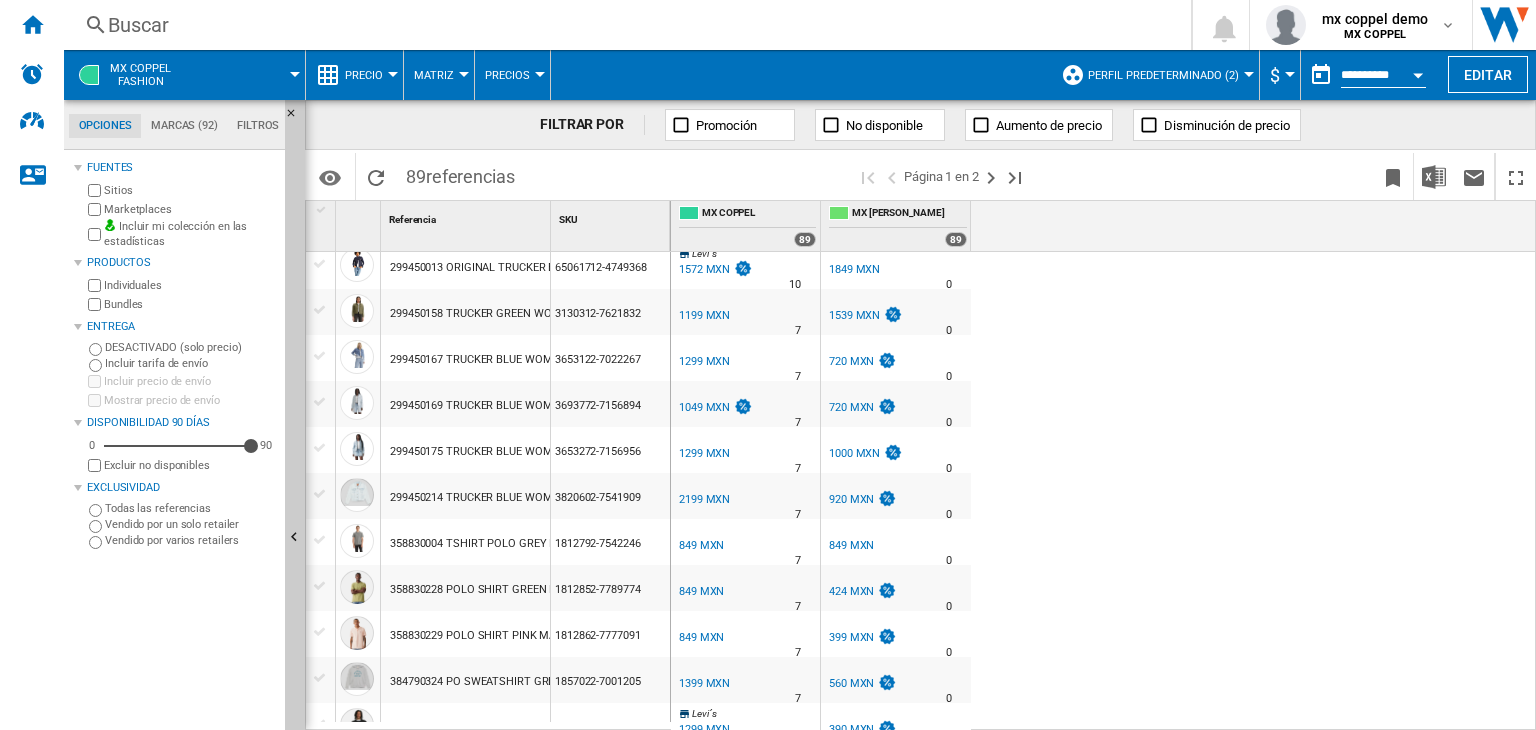 click on "1000 MXN" at bounding box center (854, 453) 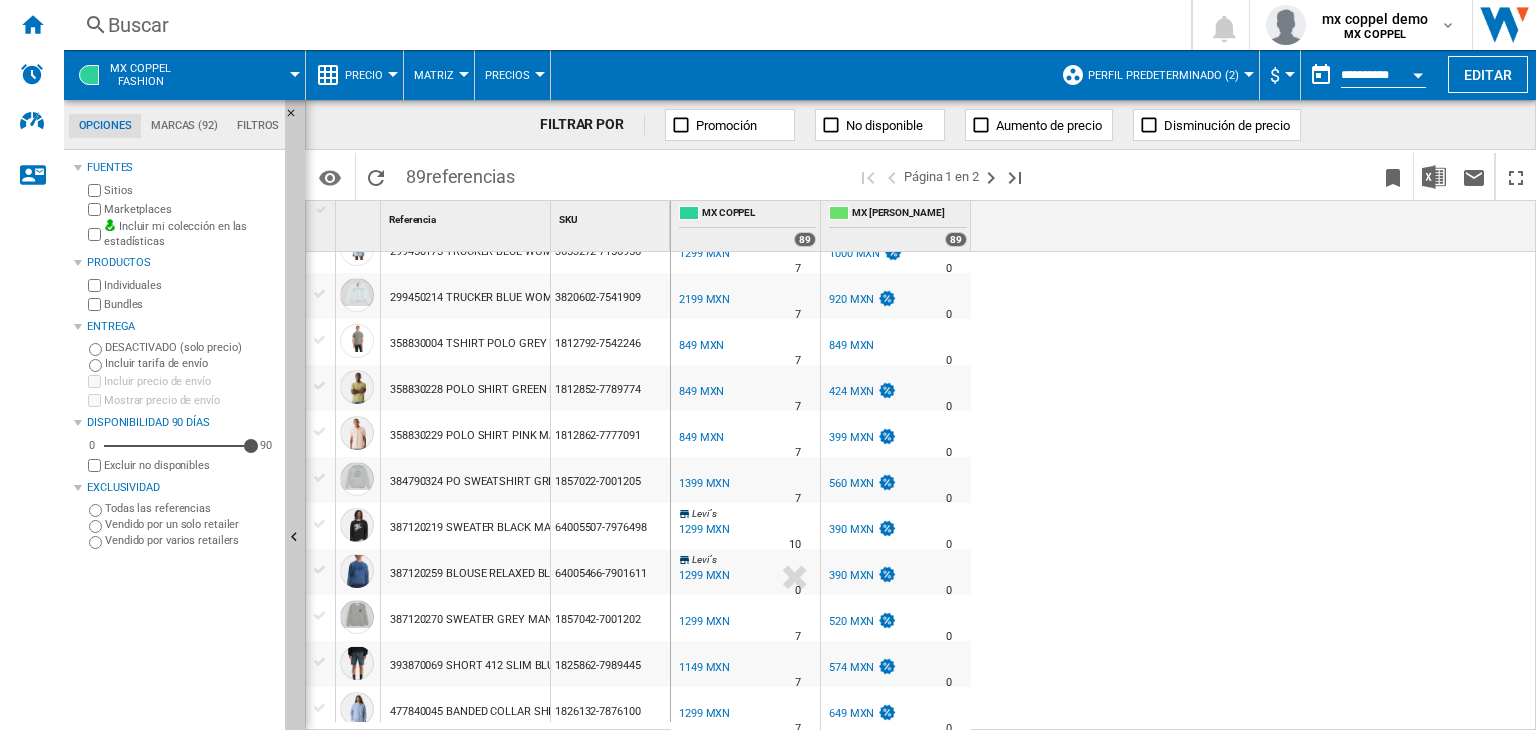 click on "390 MXN" at bounding box center (851, 575) 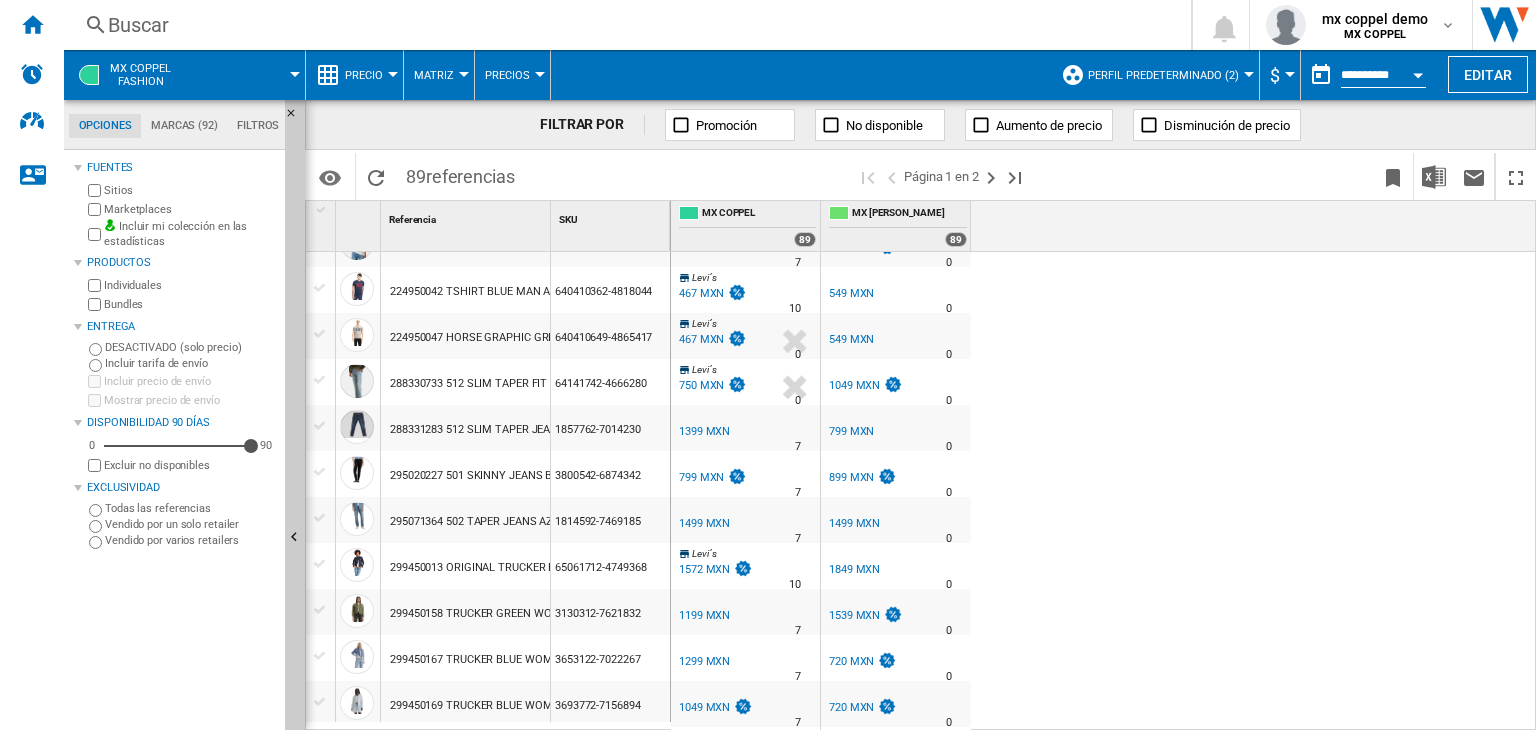 click on "1049 MXN" at bounding box center [854, 385] 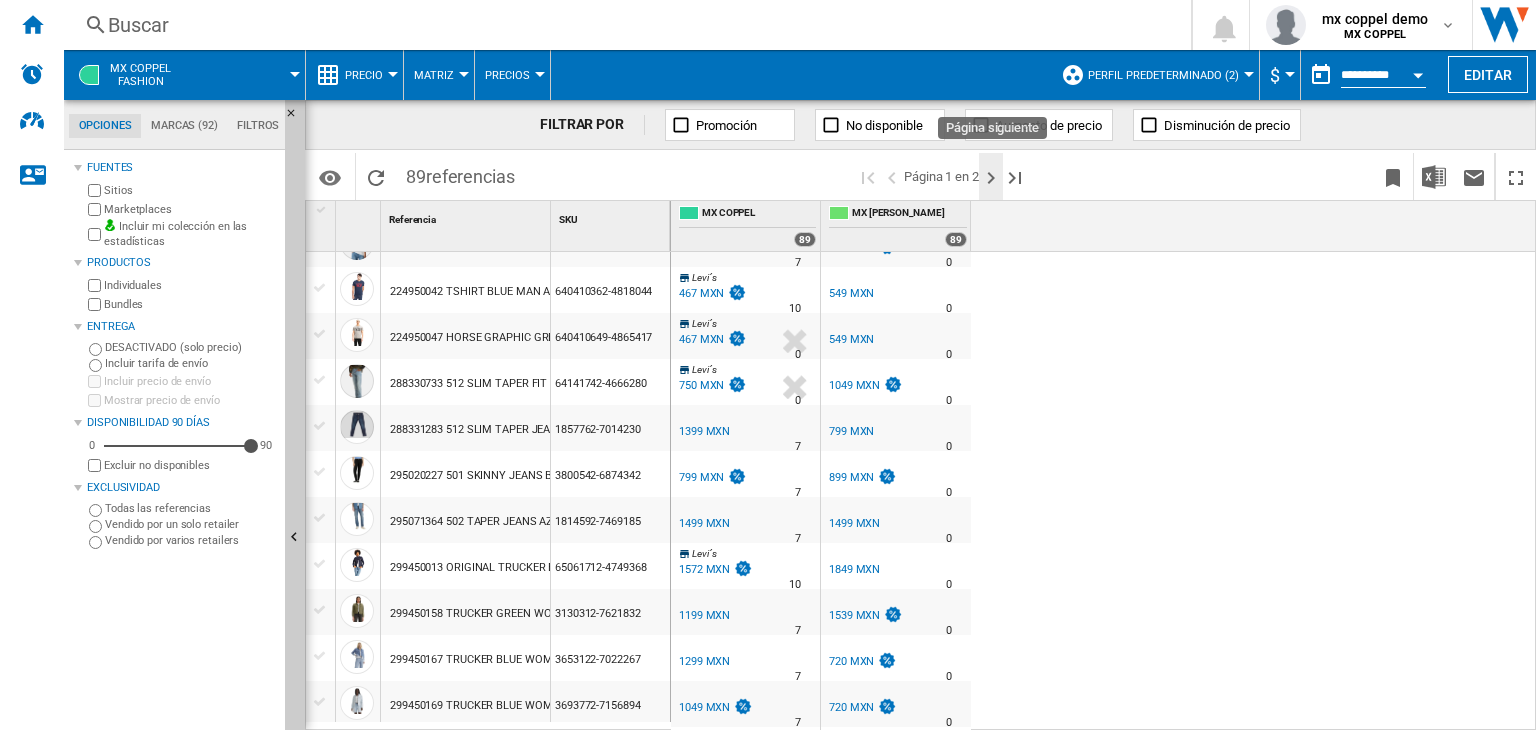 click at bounding box center [991, 178] 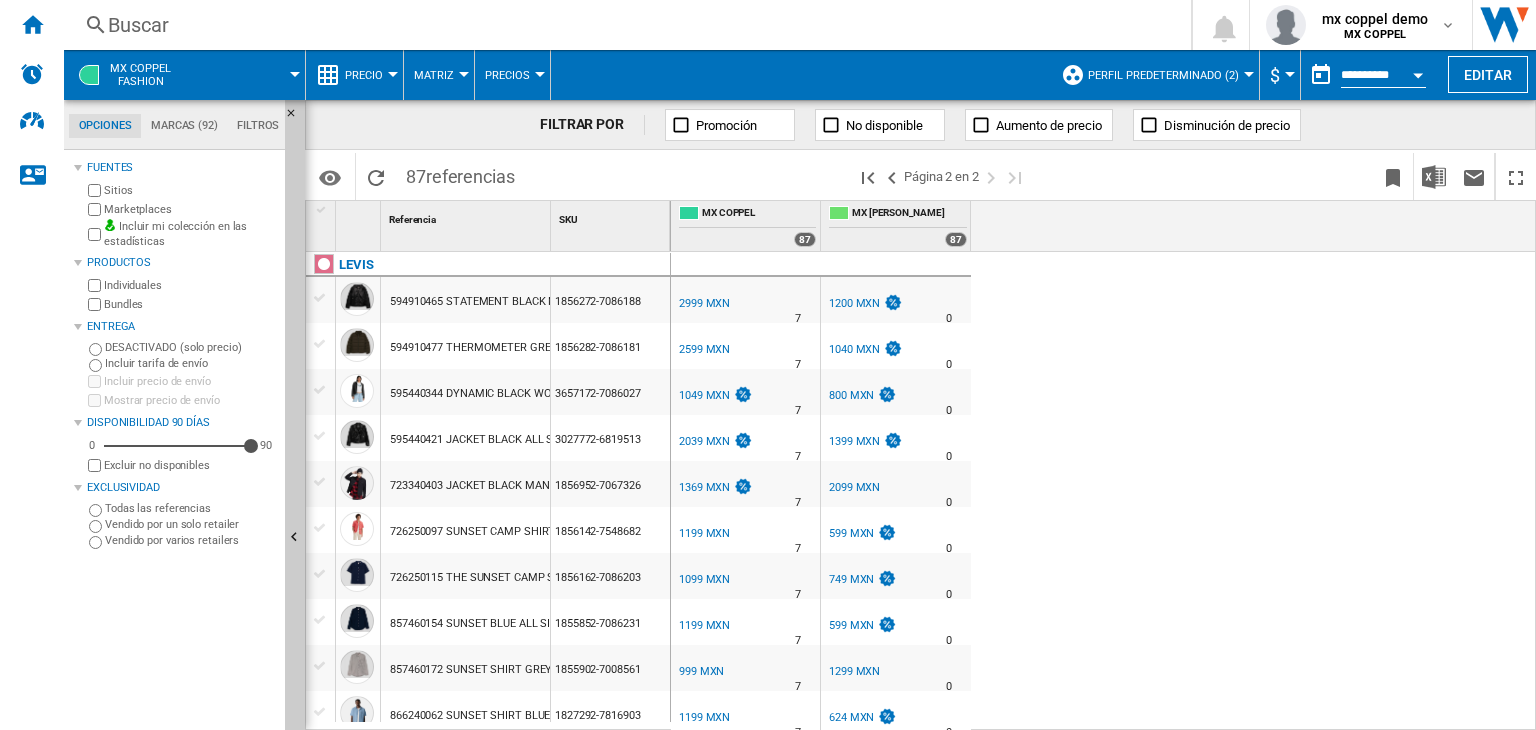 click on "1200 MXN" at bounding box center (854, 303) 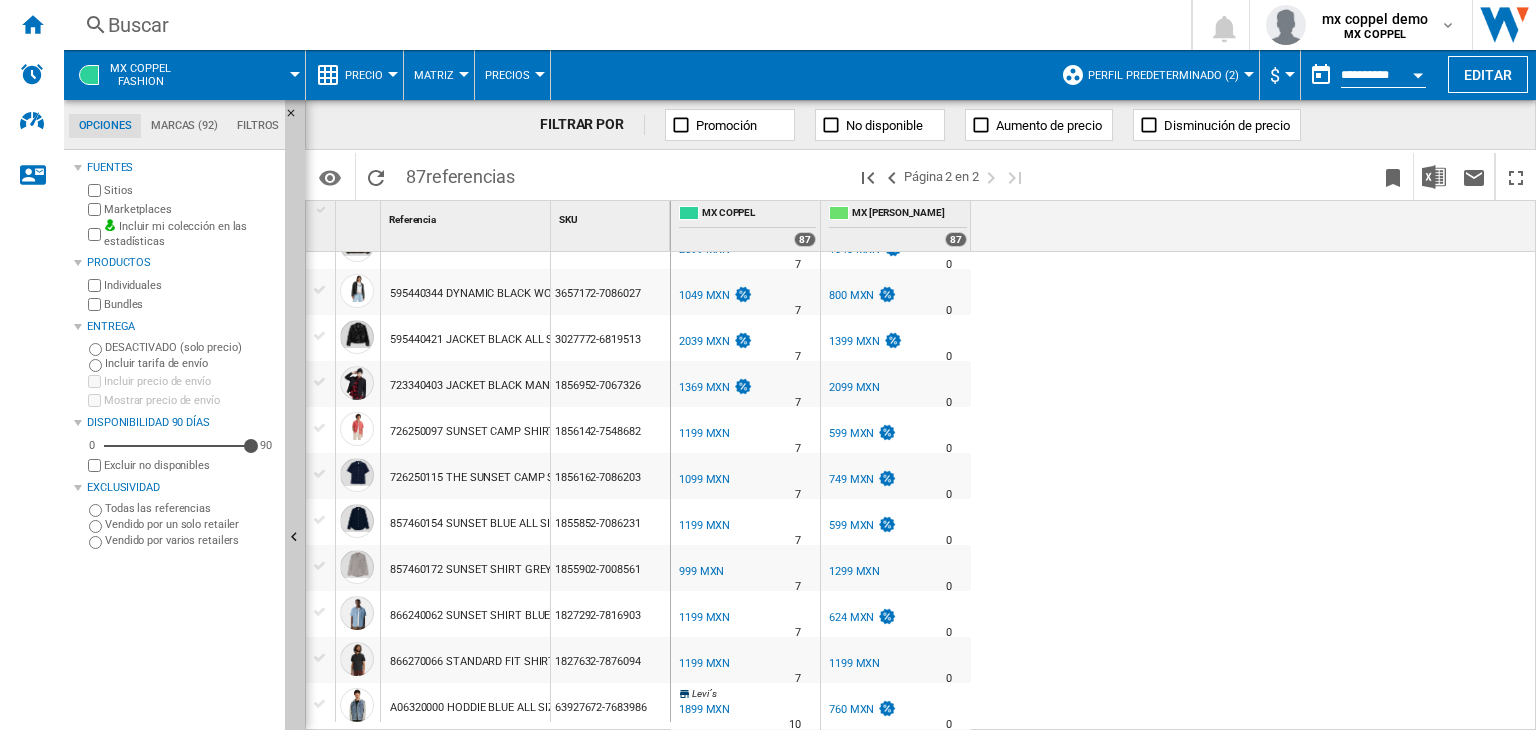 scroll, scrollTop: 1200, scrollLeft: 0, axis: vertical 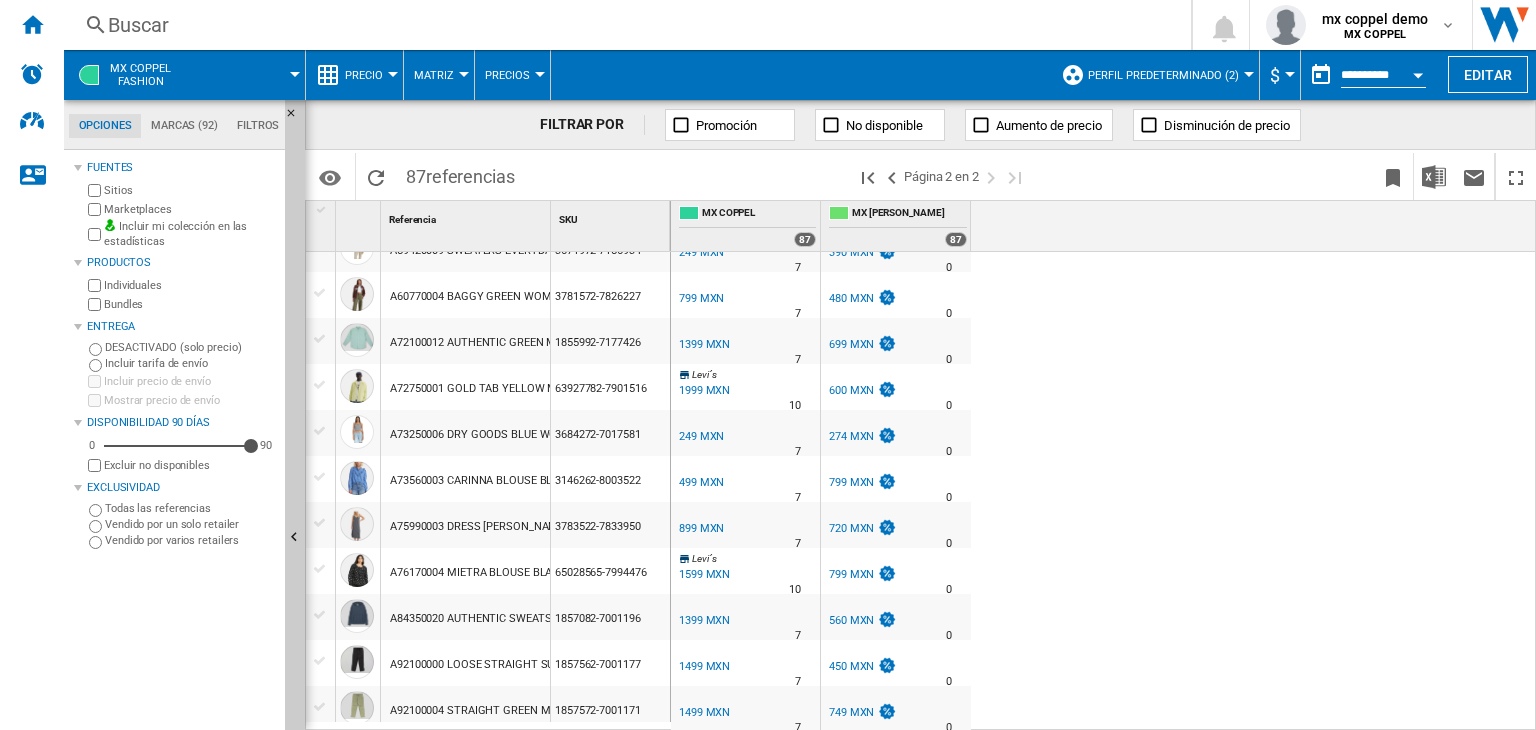 click on "799 MXN" at bounding box center [861, 483] 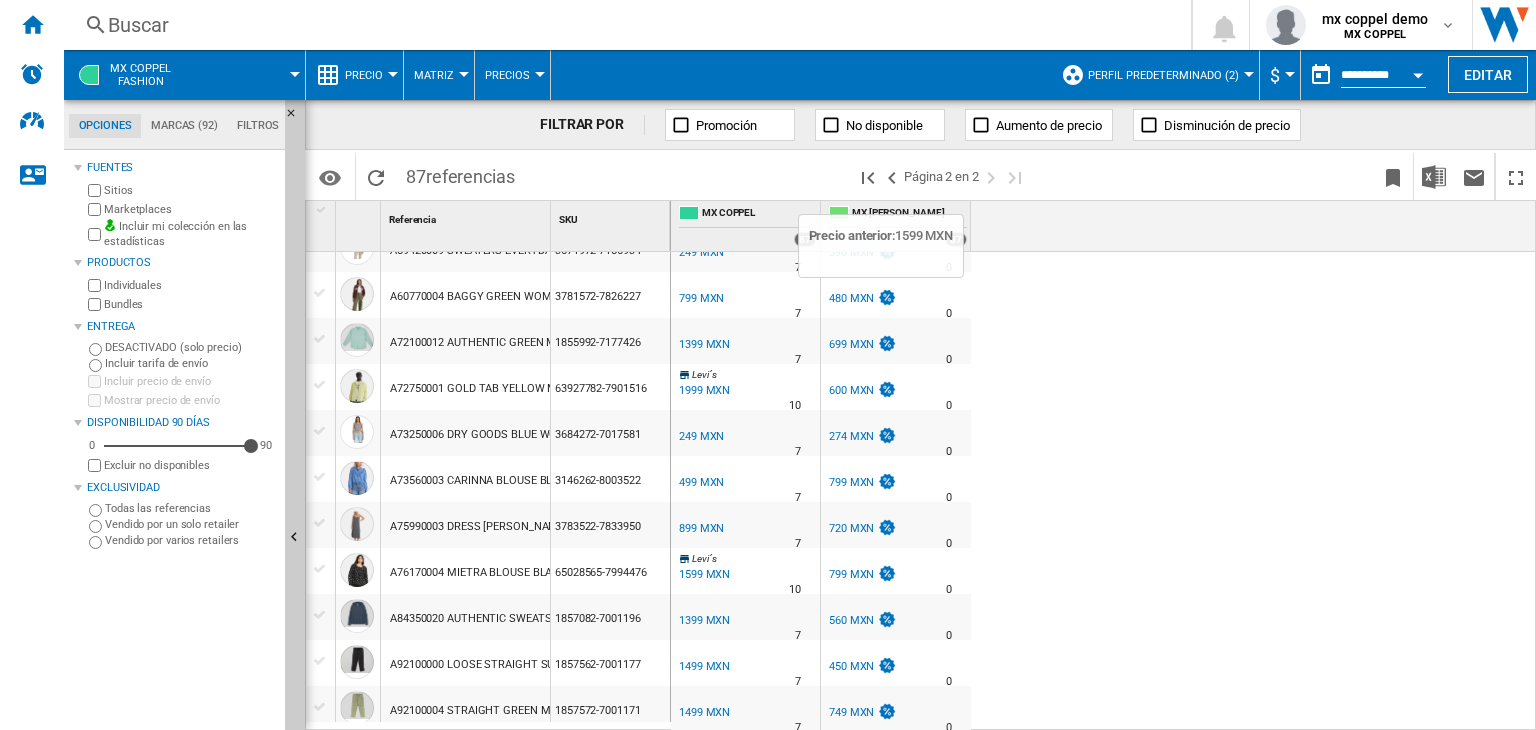 click on "480 MXN" at bounding box center [851, 298] 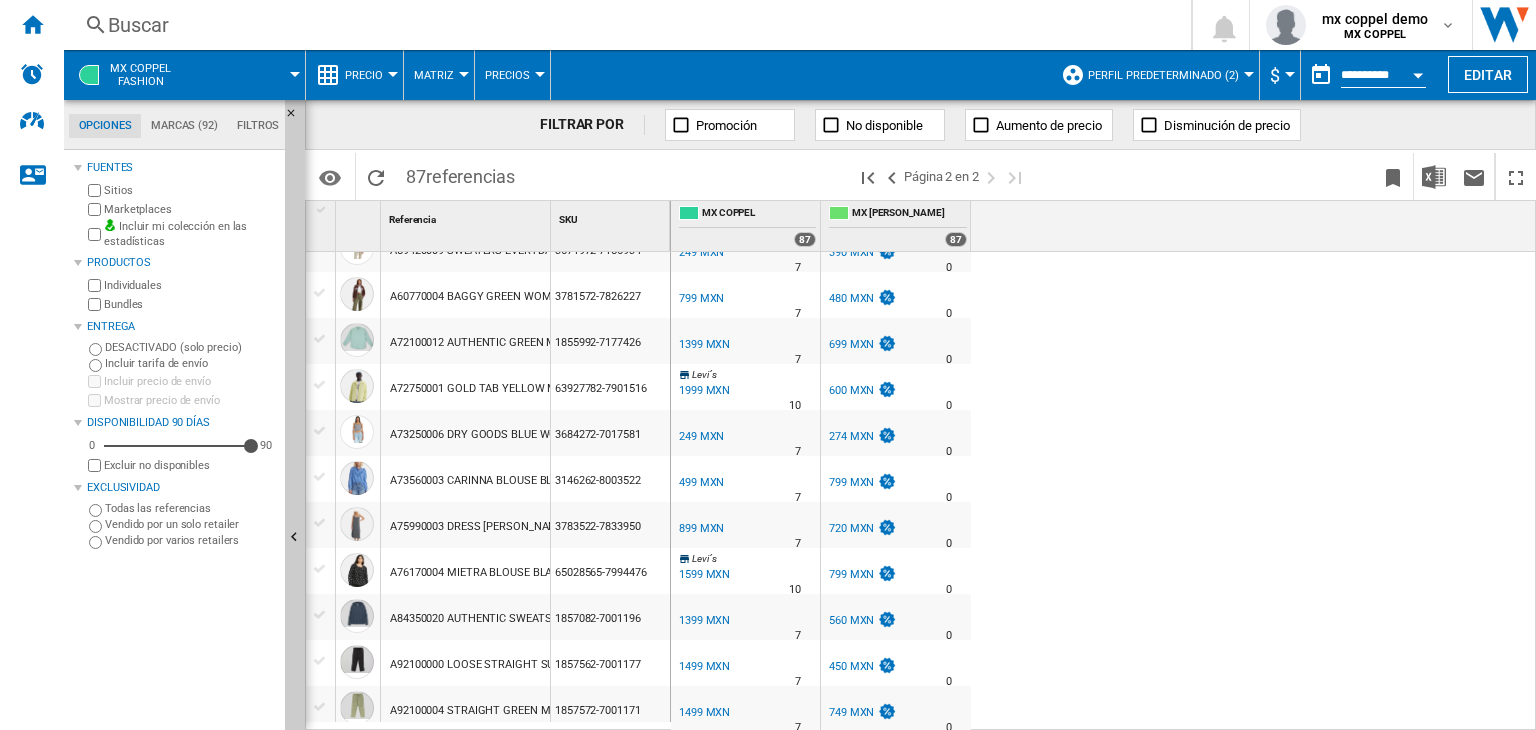 click on "480 MXN" at bounding box center [851, 298] 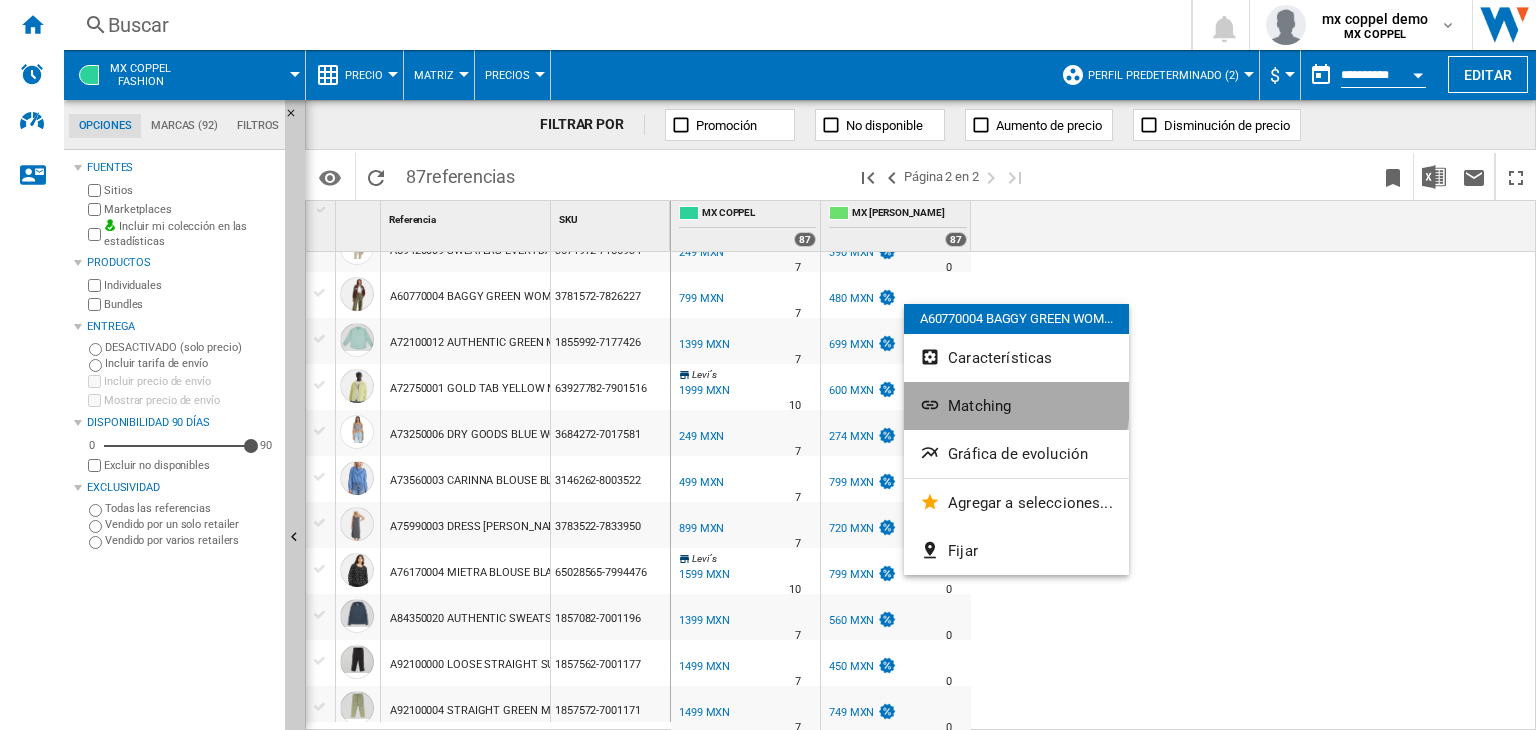 click on "Matching" at bounding box center (979, 406) 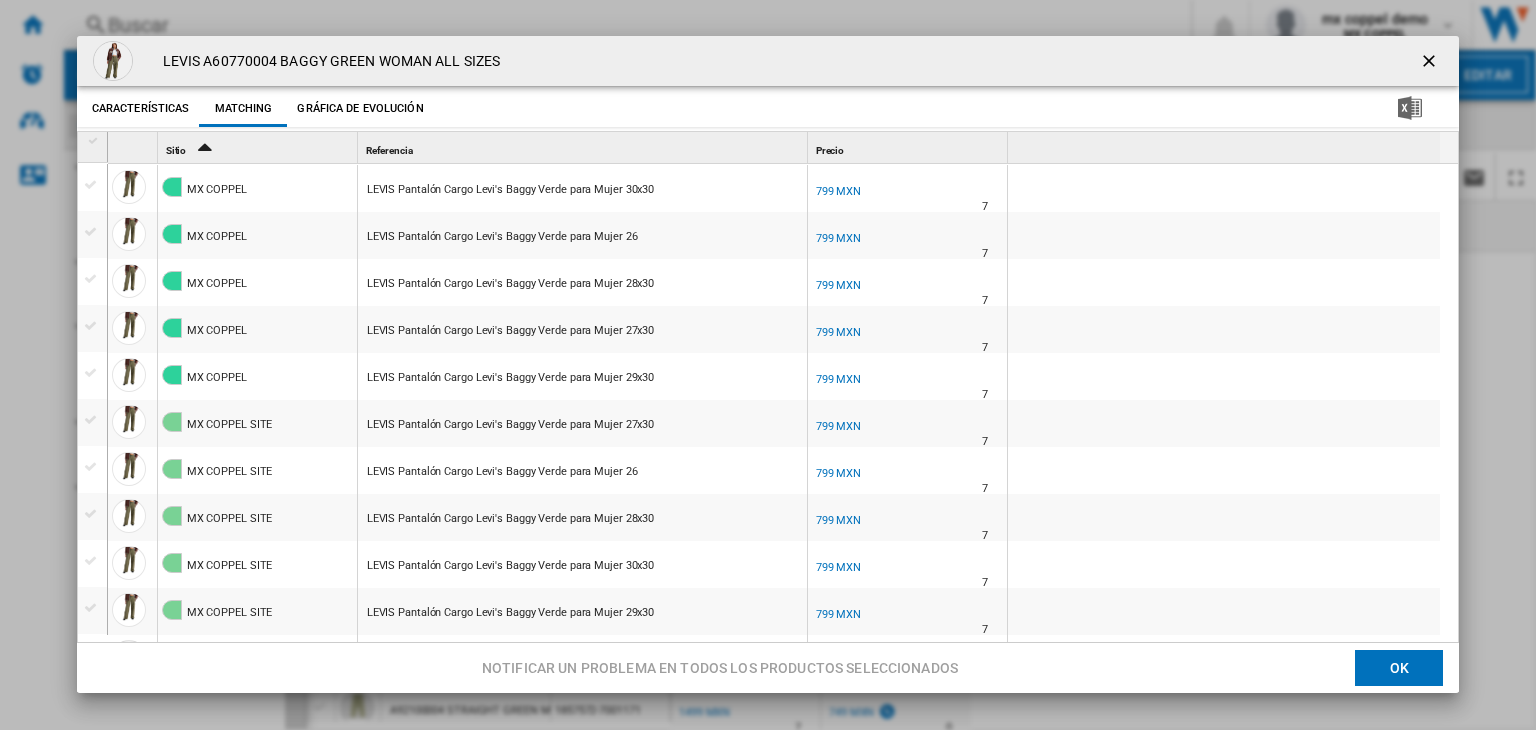 scroll, scrollTop: 83, scrollLeft: 0, axis: vertical 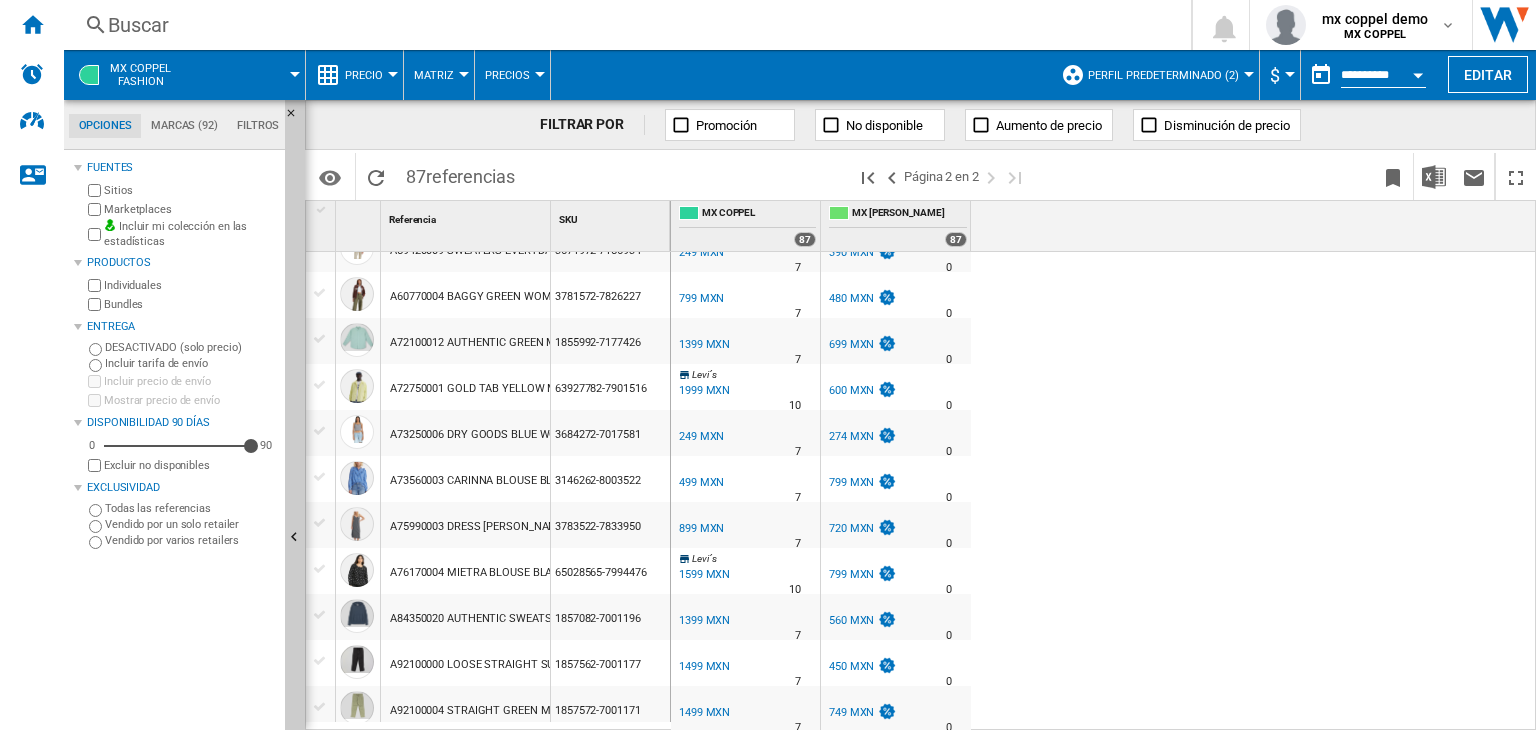 click on "Buscar" at bounding box center [623, 25] 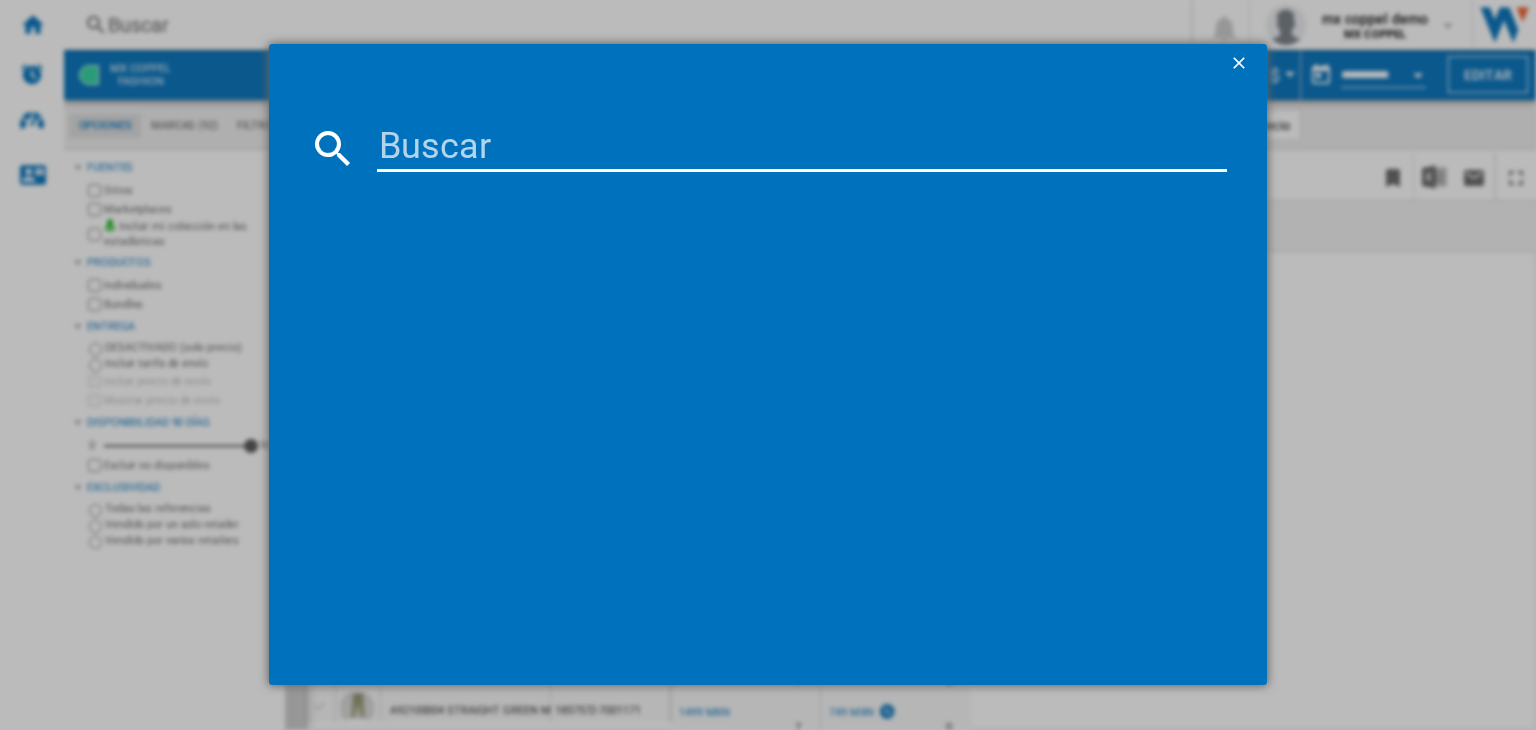 click at bounding box center [802, 148] 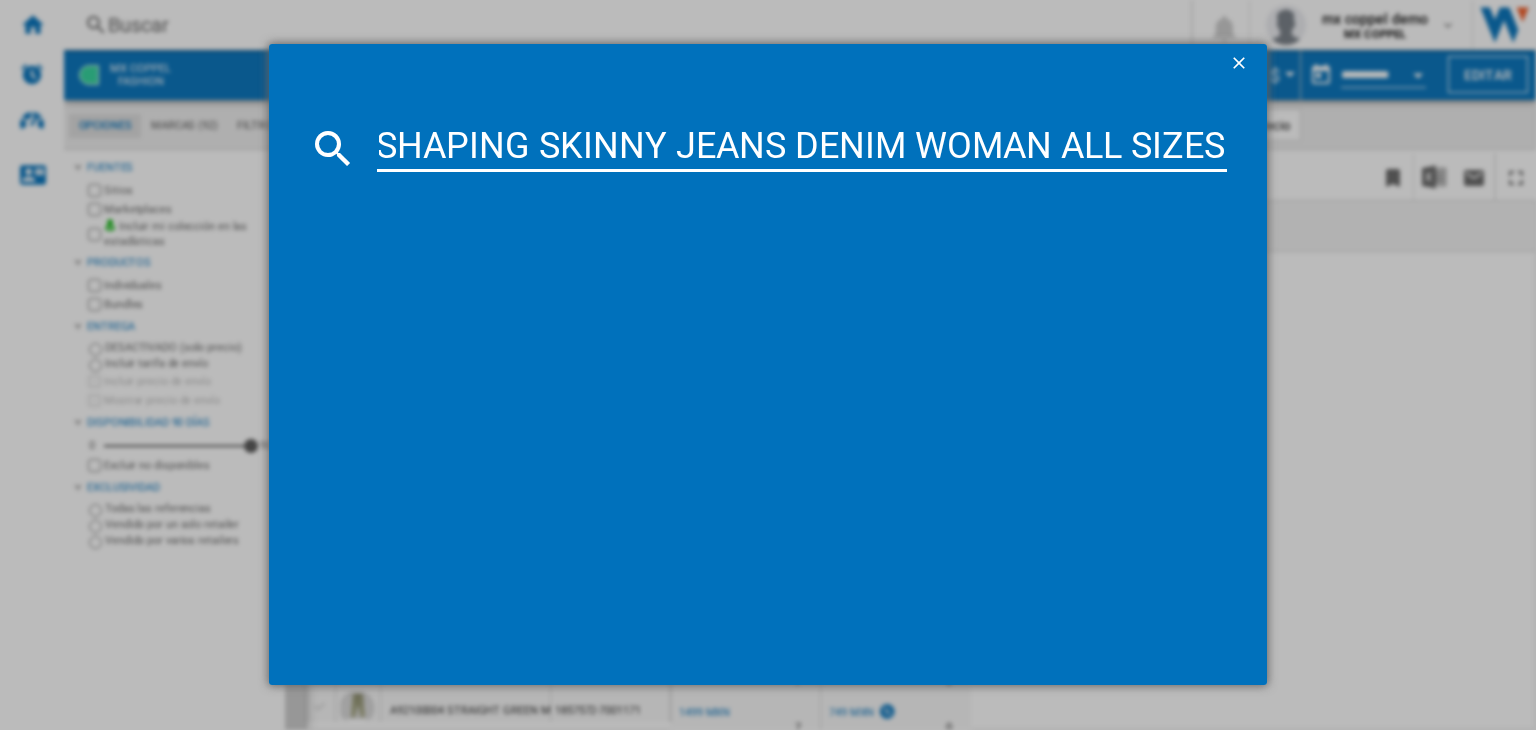 type on "LEVIS 196260407 311 SHAPING SKINNY JEANS DENIM WOMAN ALL SIZES" 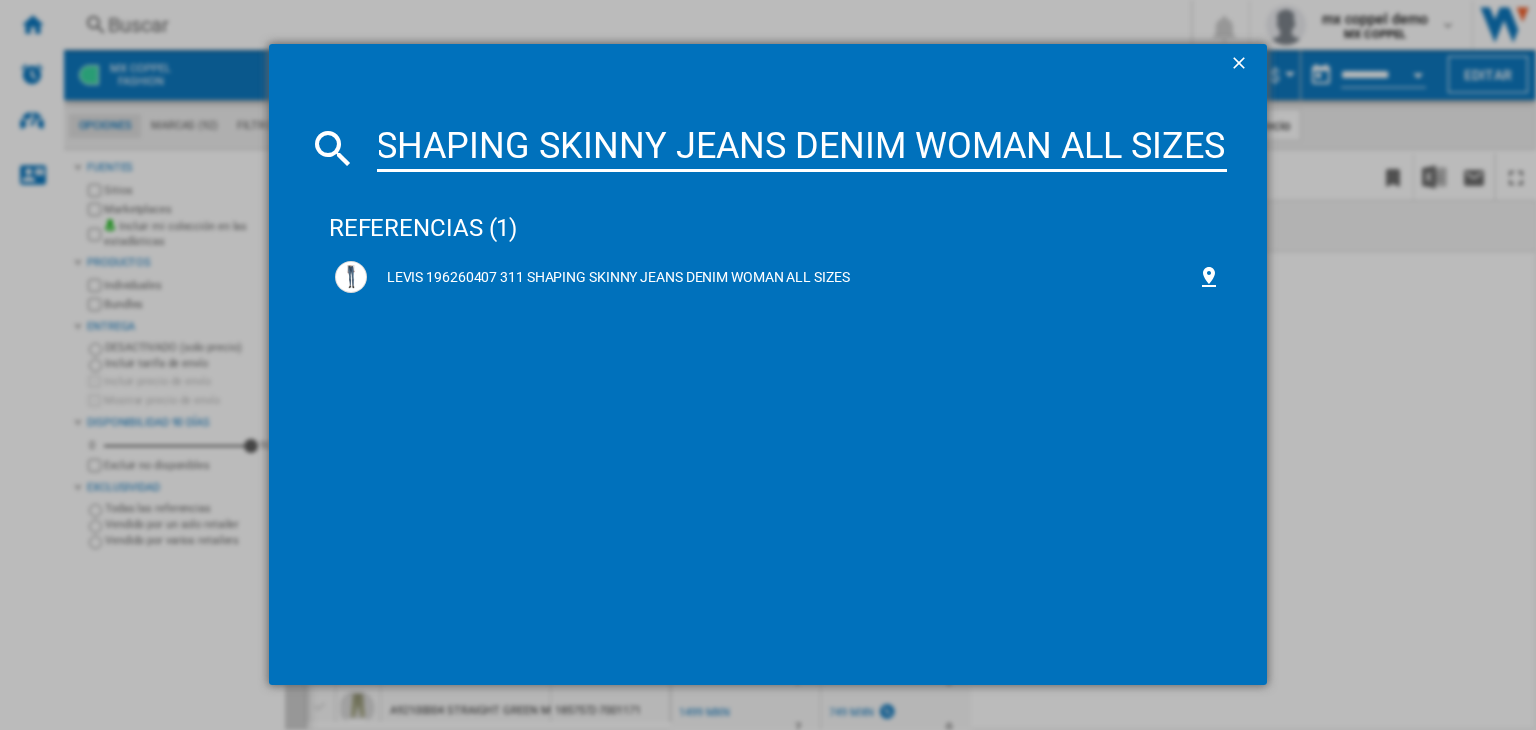 scroll, scrollTop: 0, scrollLeft: 0, axis: both 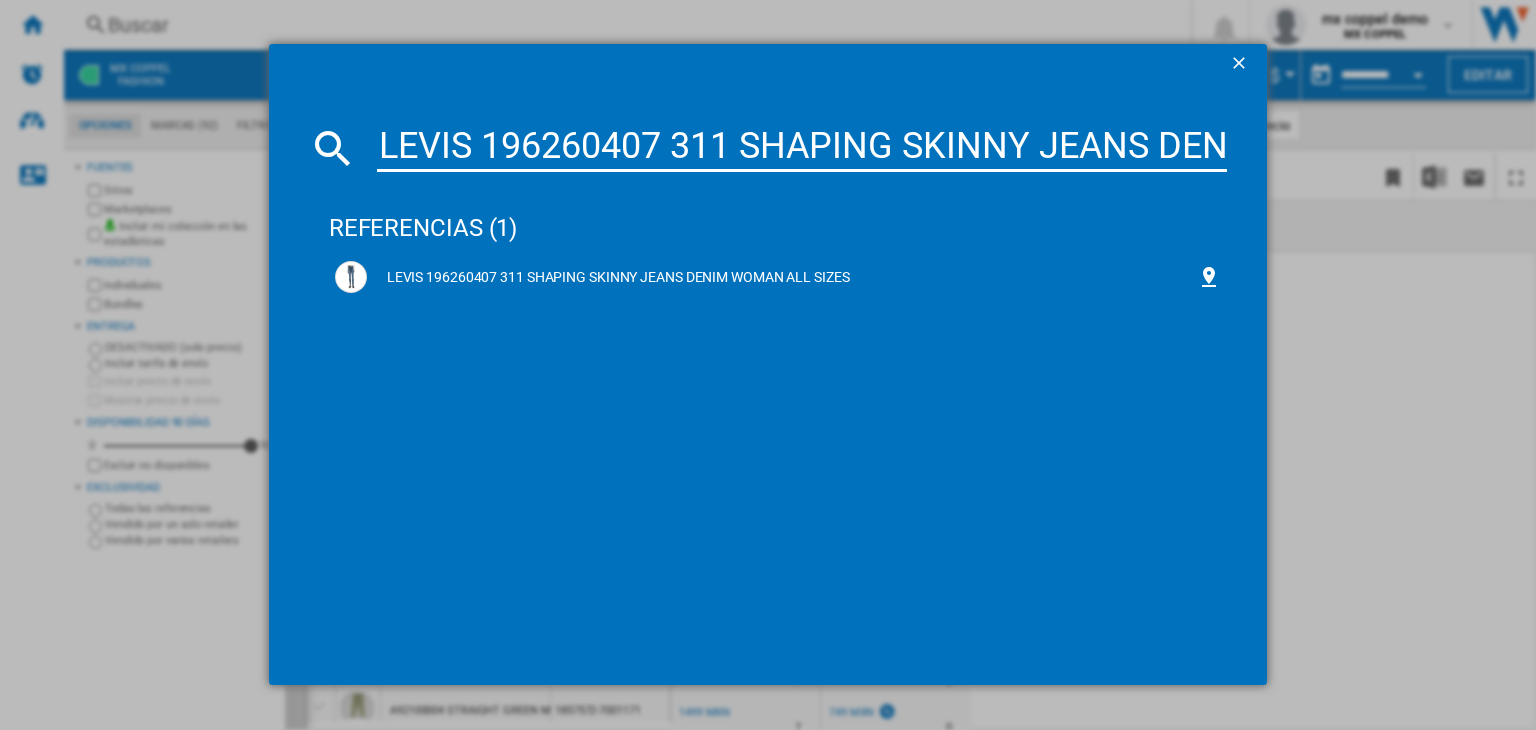click on "LEVIS 196260407 311 SHAPING SKINNY JEANS DENIM WOMAN ALL SIZES" at bounding box center (778, 299) 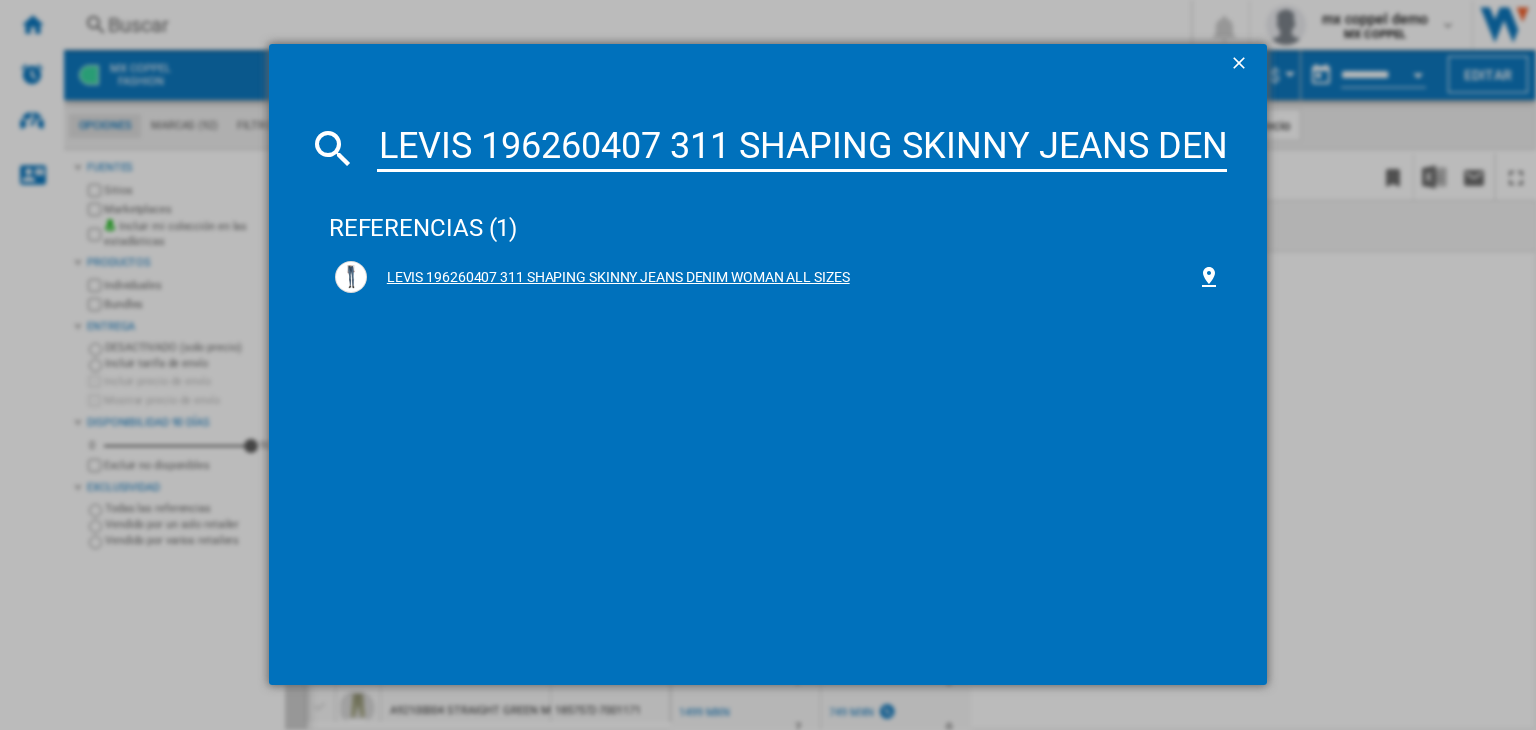 click on "LEVIS 196260407 311 SHAPING SKINNY JEANS DENIM WOMAN ALL SIZES" at bounding box center (782, 278) 